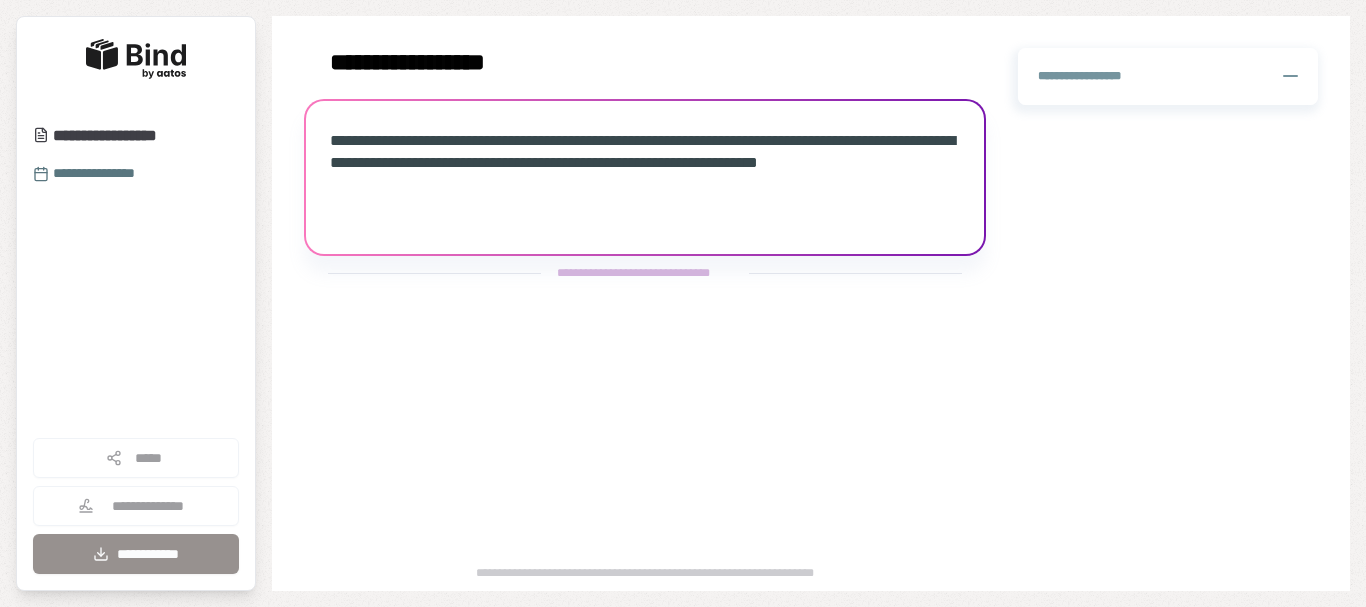scroll, scrollTop: 0, scrollLeft: 0, axis: both 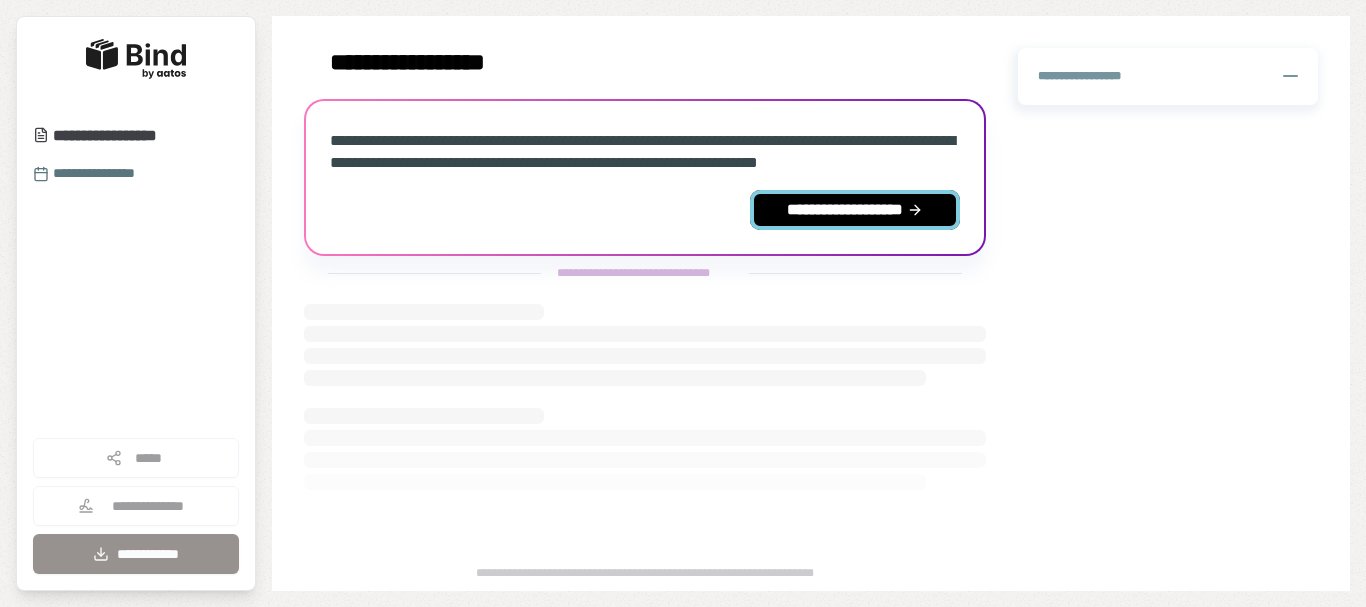 click on "**********" at bounding box center (855, 210) 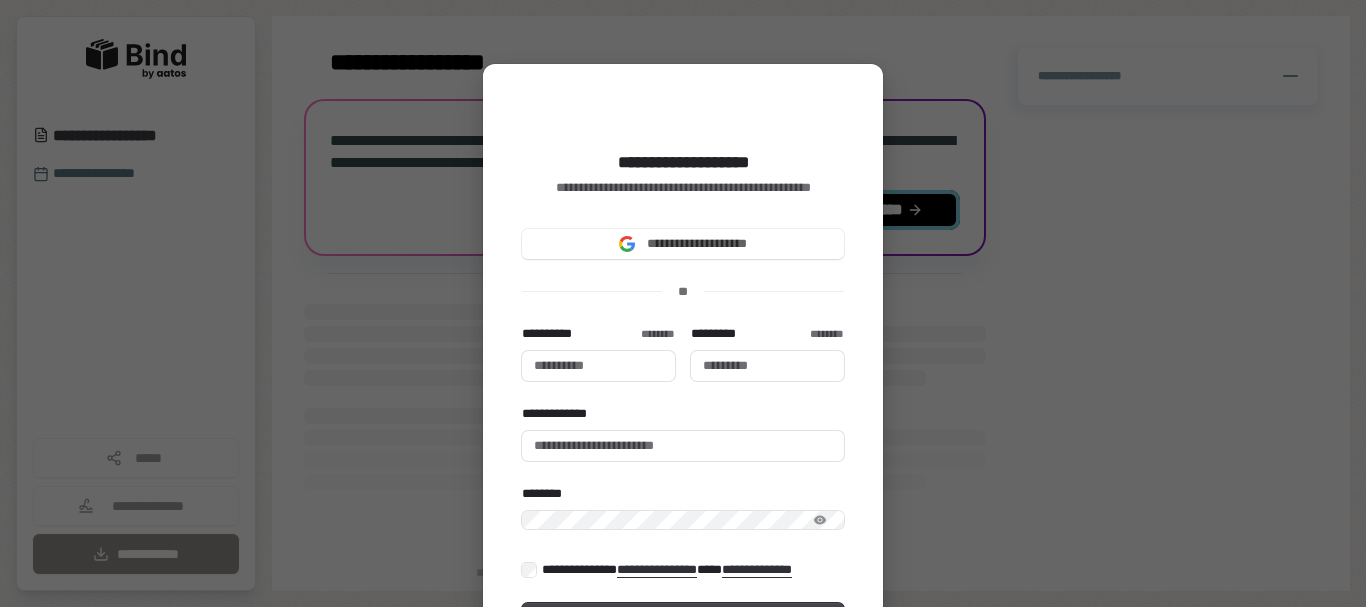 type 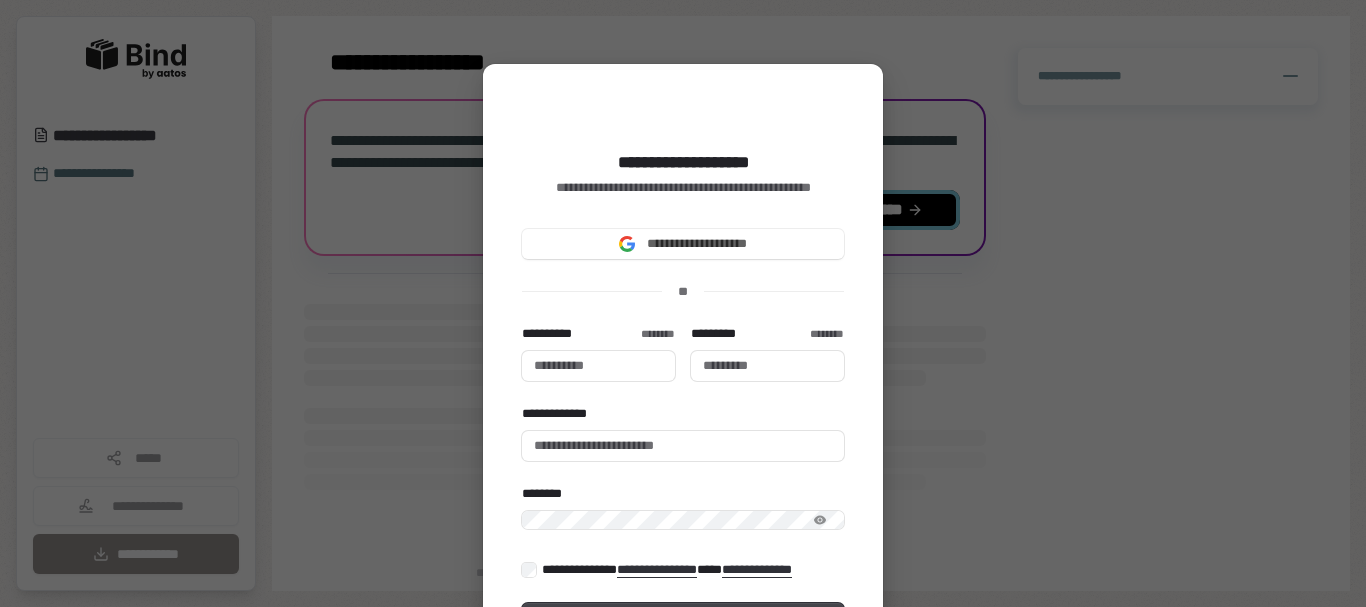 type 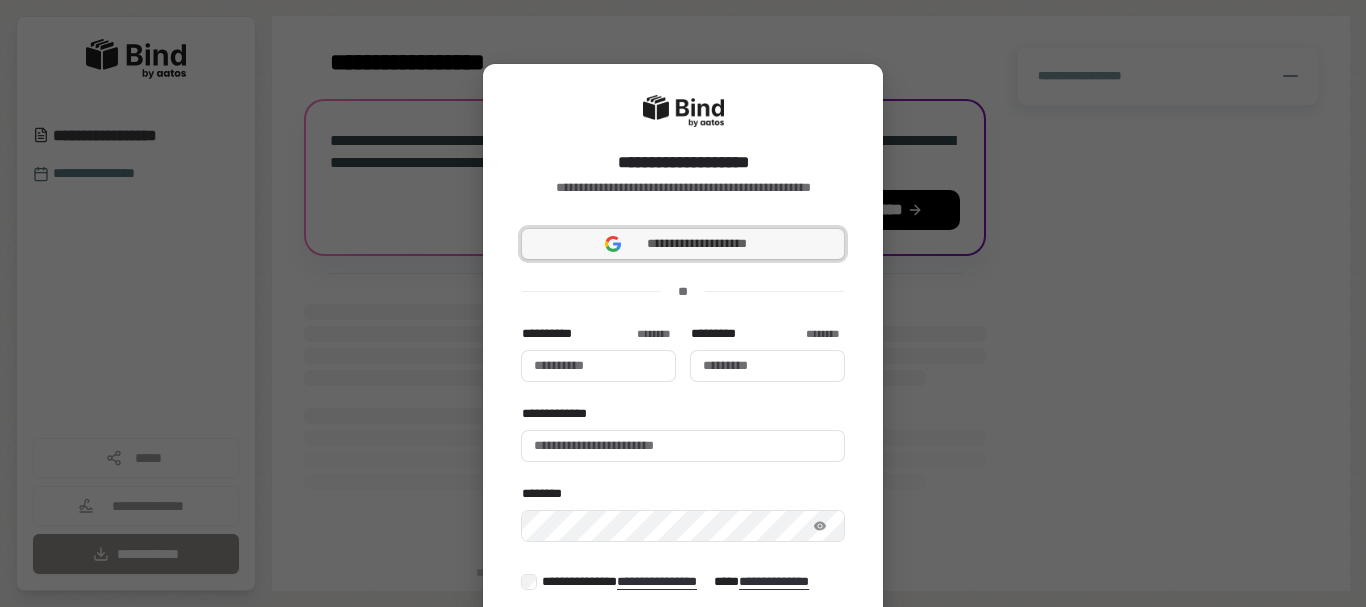 click on "**********" at bounding box center (697, 244) 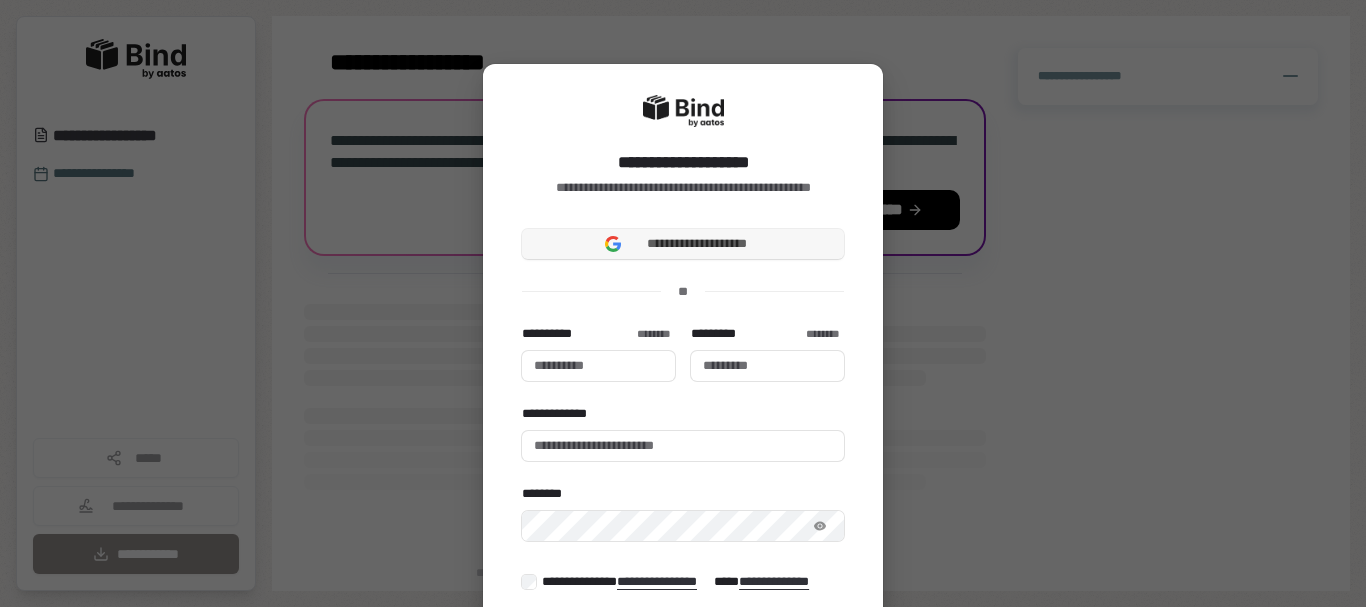 type 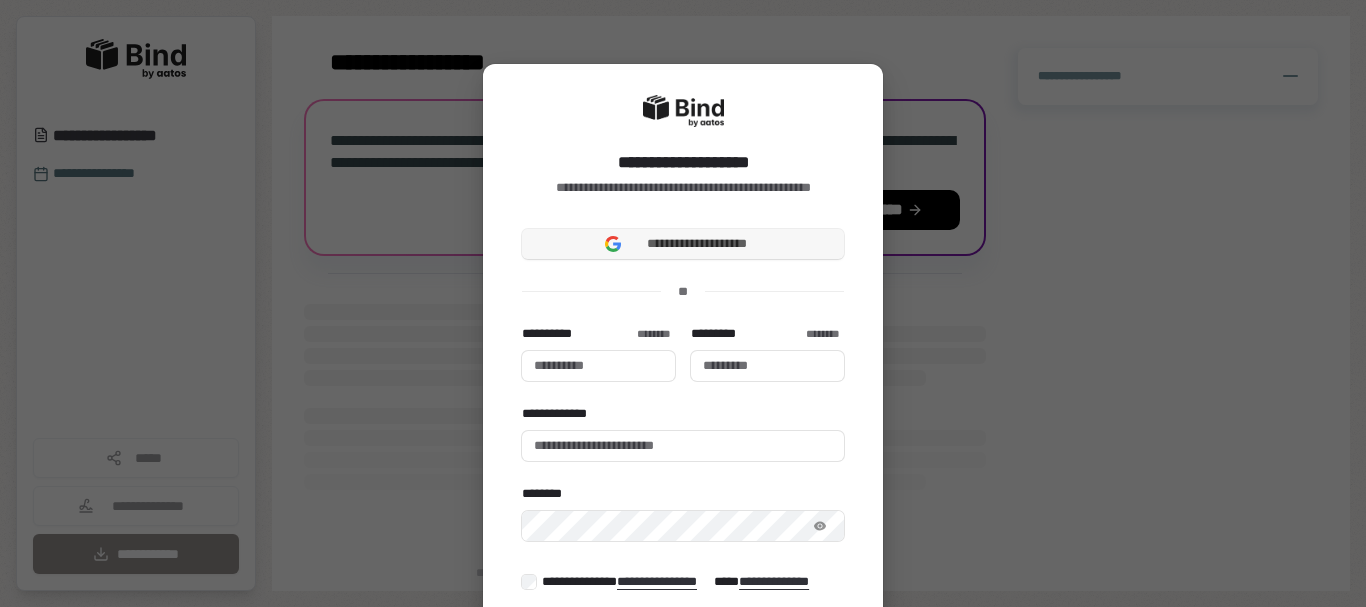 type 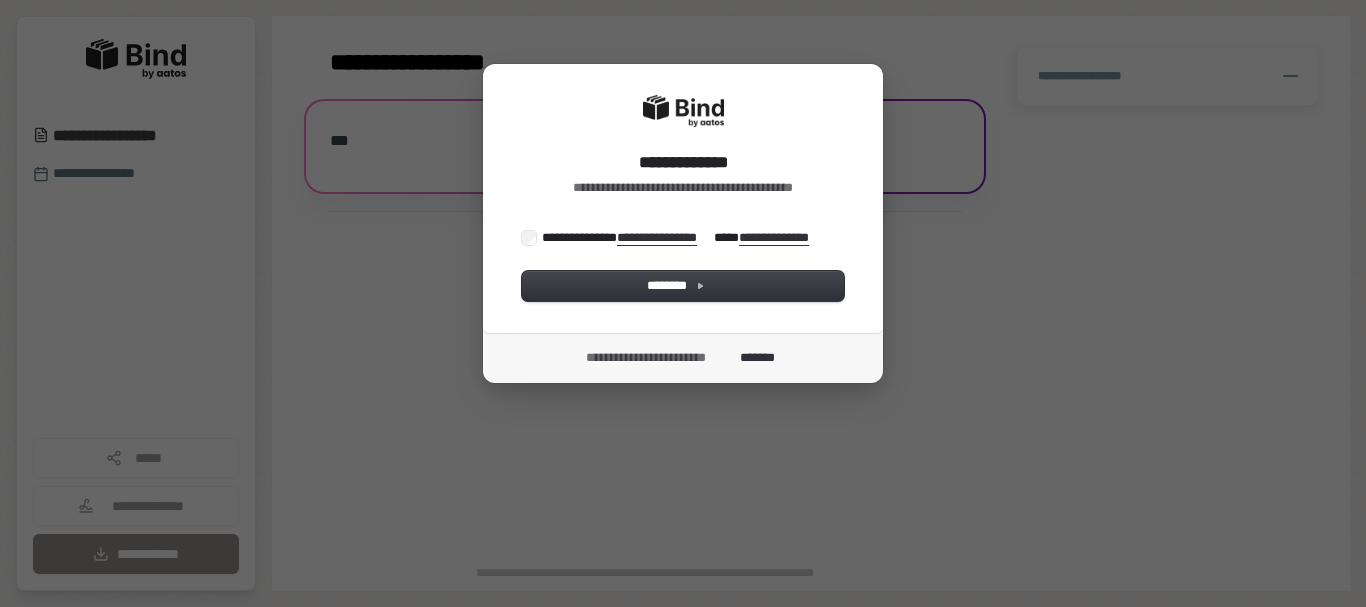 scroll, scrollTop: 0, scrollLeft: 0, axis: both 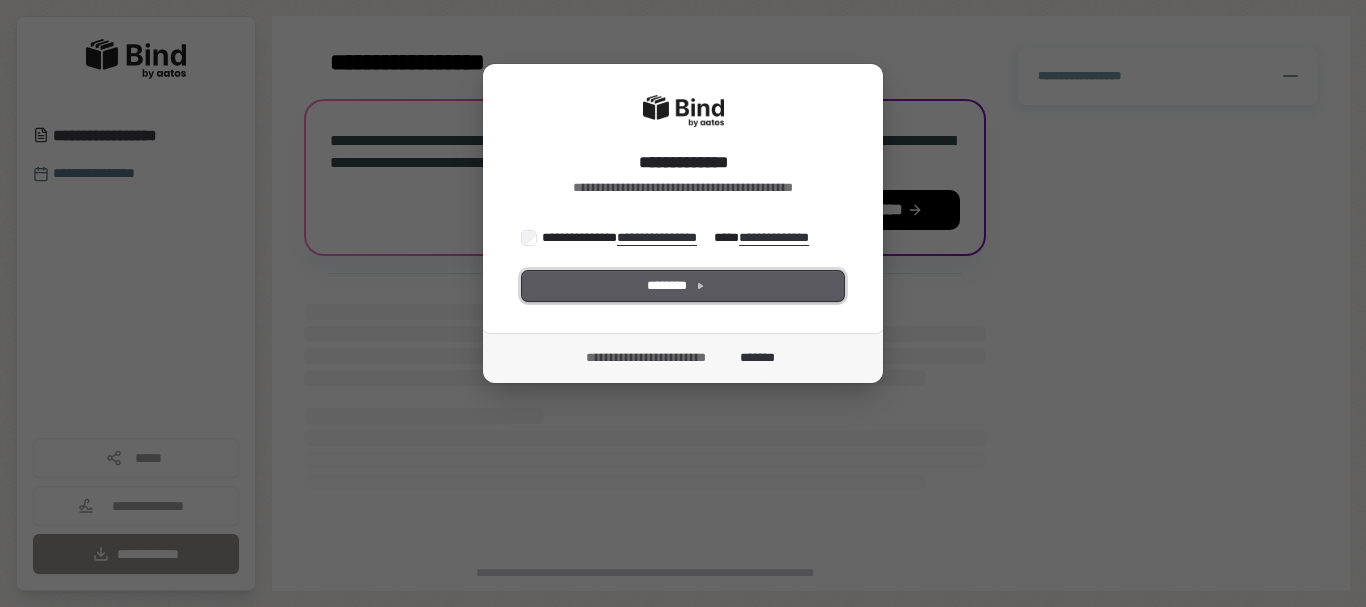 click on "********" at bounding box center (683, 286) 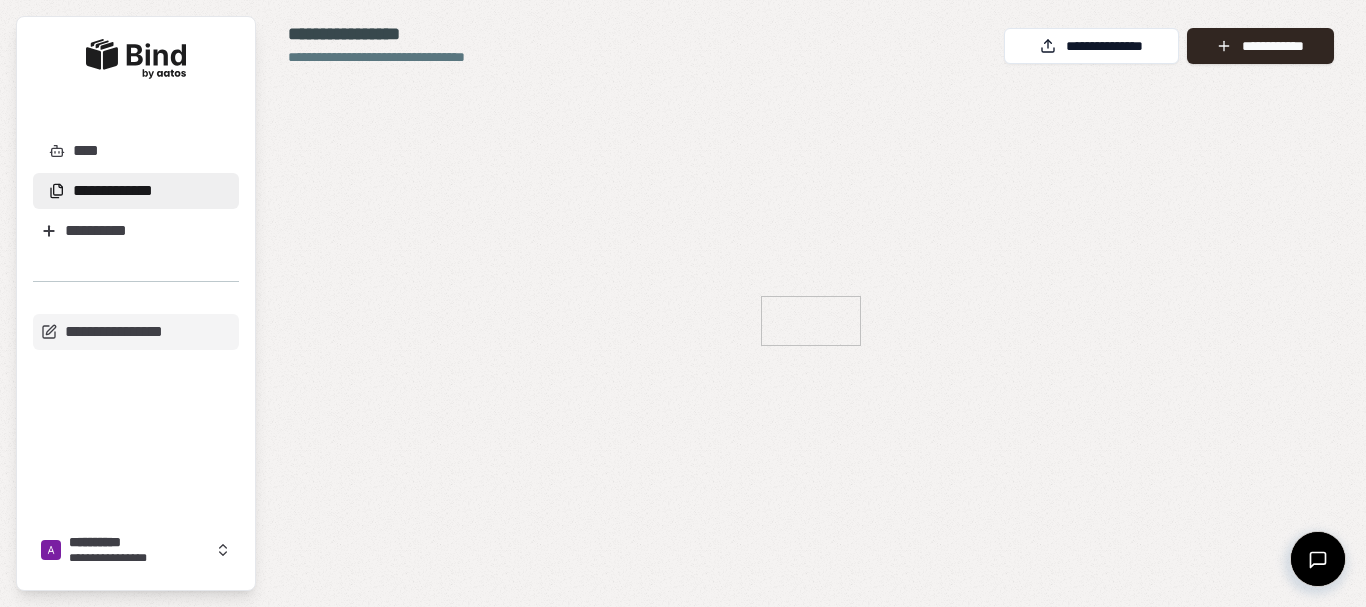 scroll, scrollTop: 0, scrollLeft: 0, axis: both 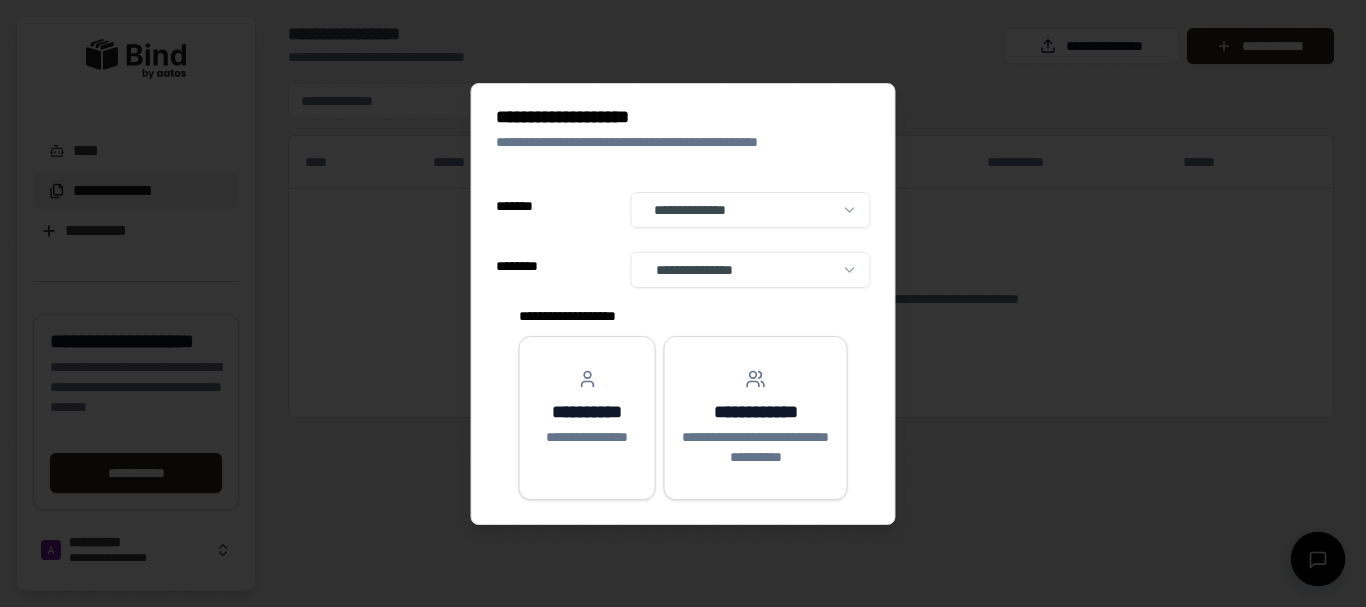 select on "**" 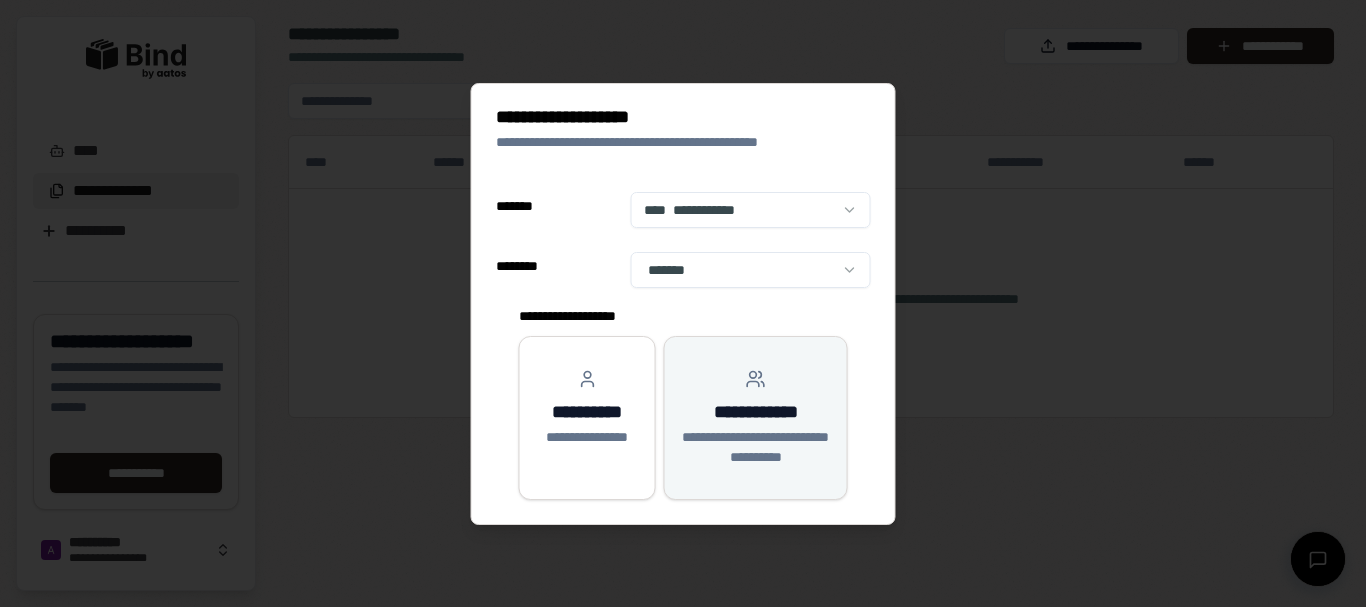click on "**********" at bounding box center (755, 412) 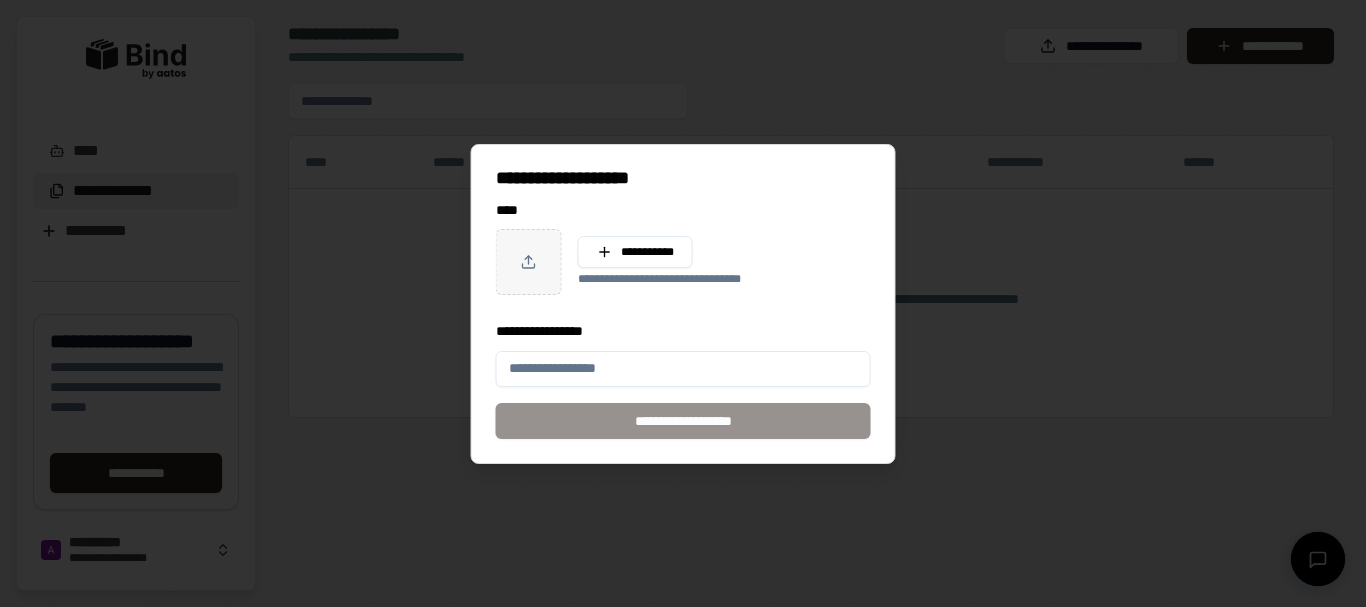 click on "**********" at bounding box center (683, 369) 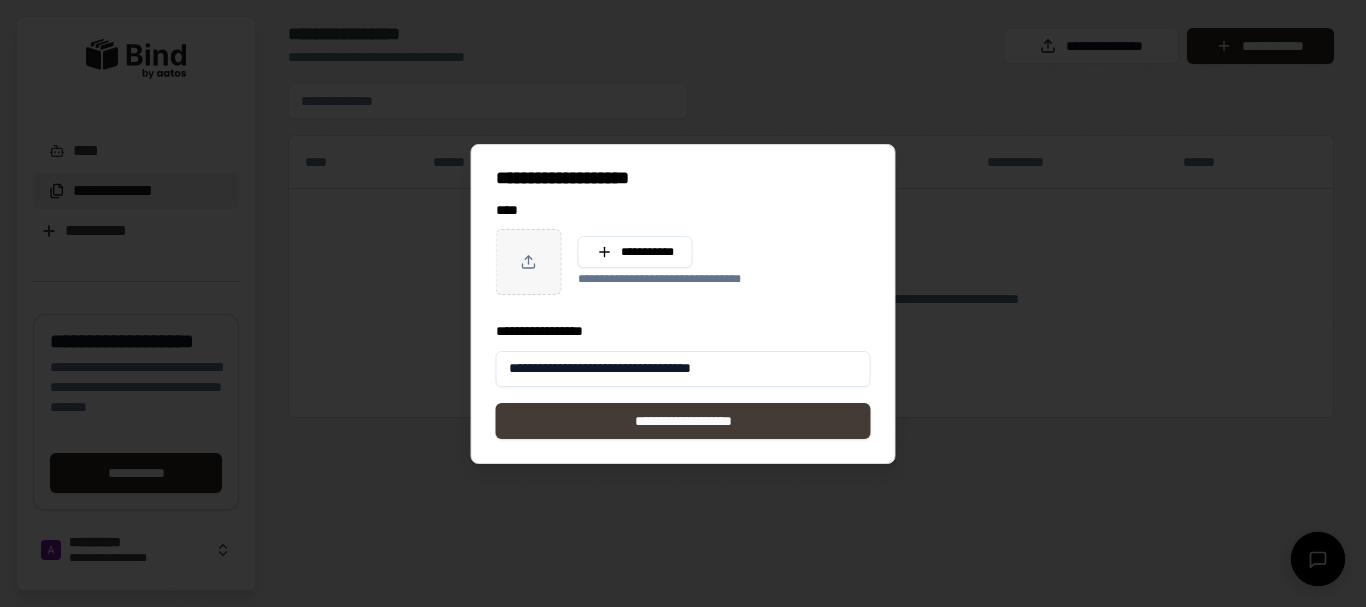 type on "**********" 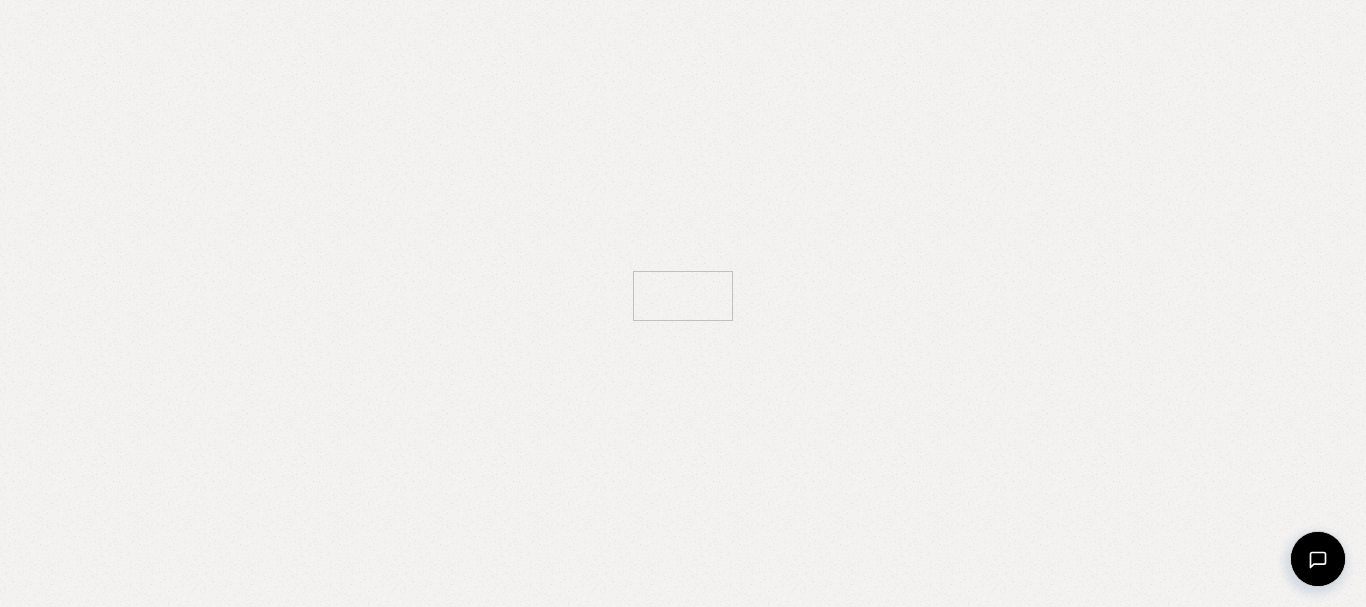 scroll, scrollTop: 0, scrollLeft: 0, axis: both 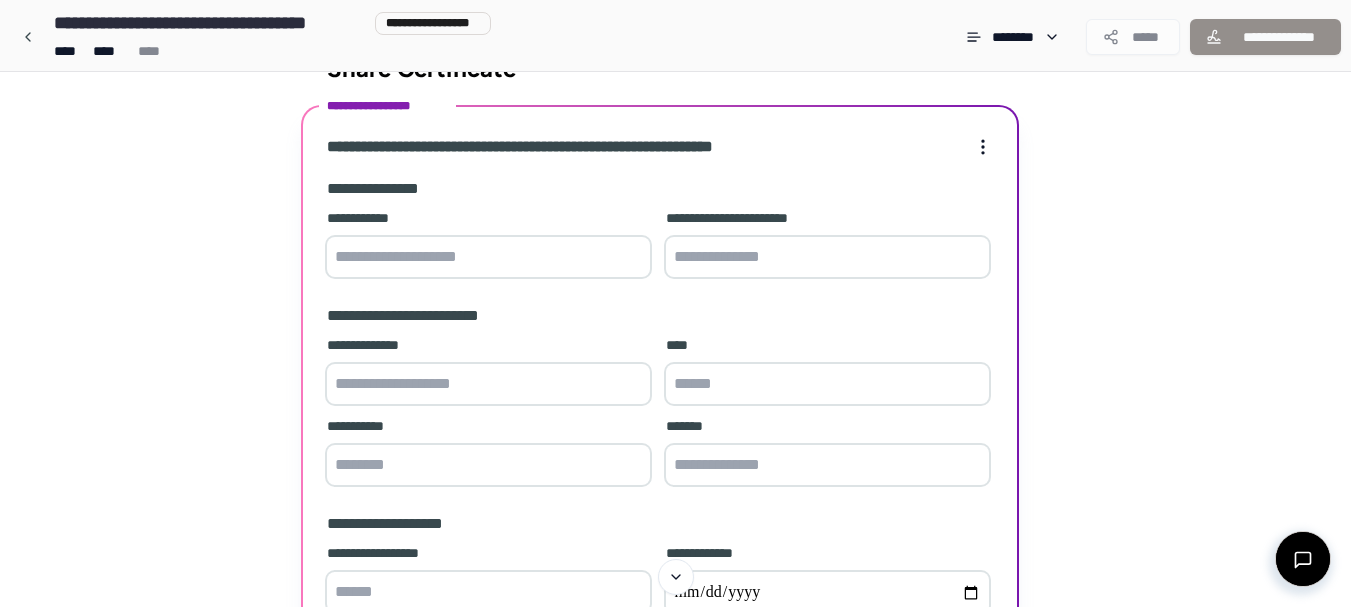 click at bounding box center (488, 257) 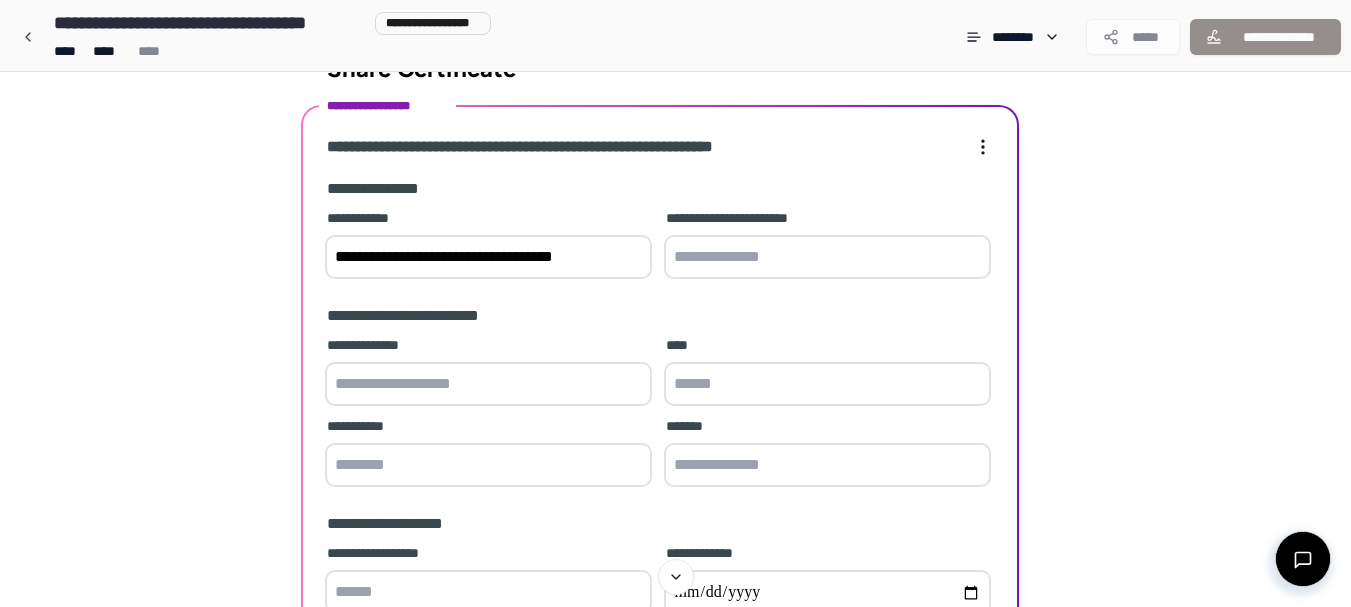 type on "**********" 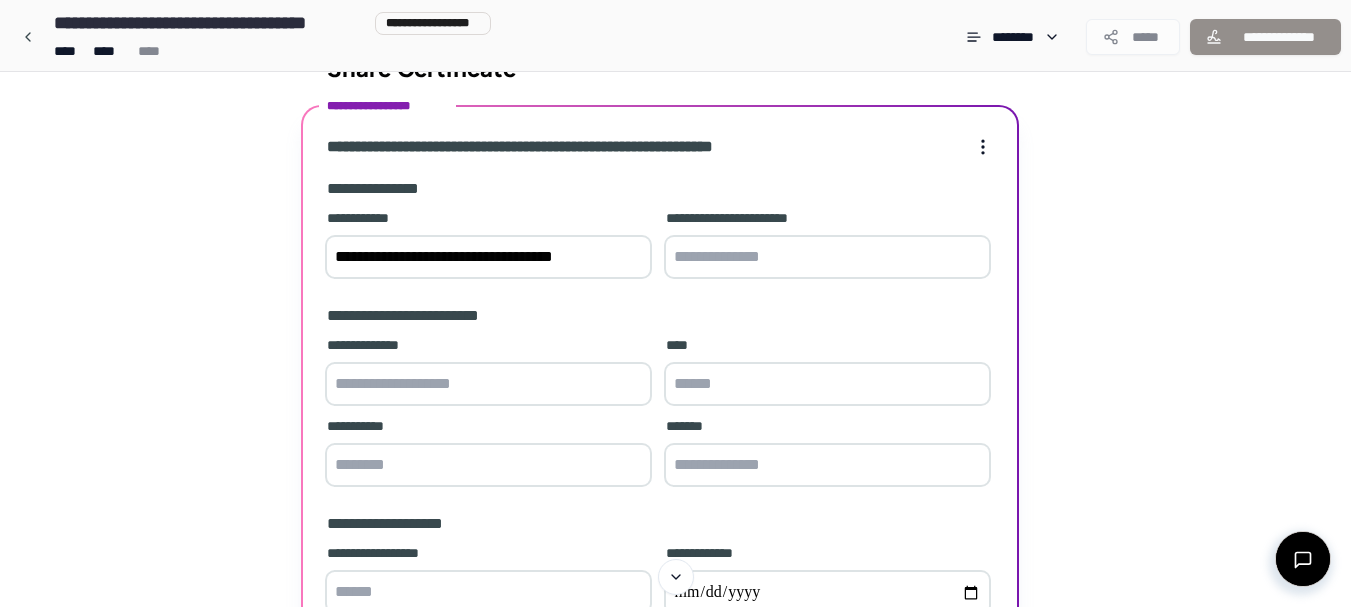 click at bounding box center [827, 257] 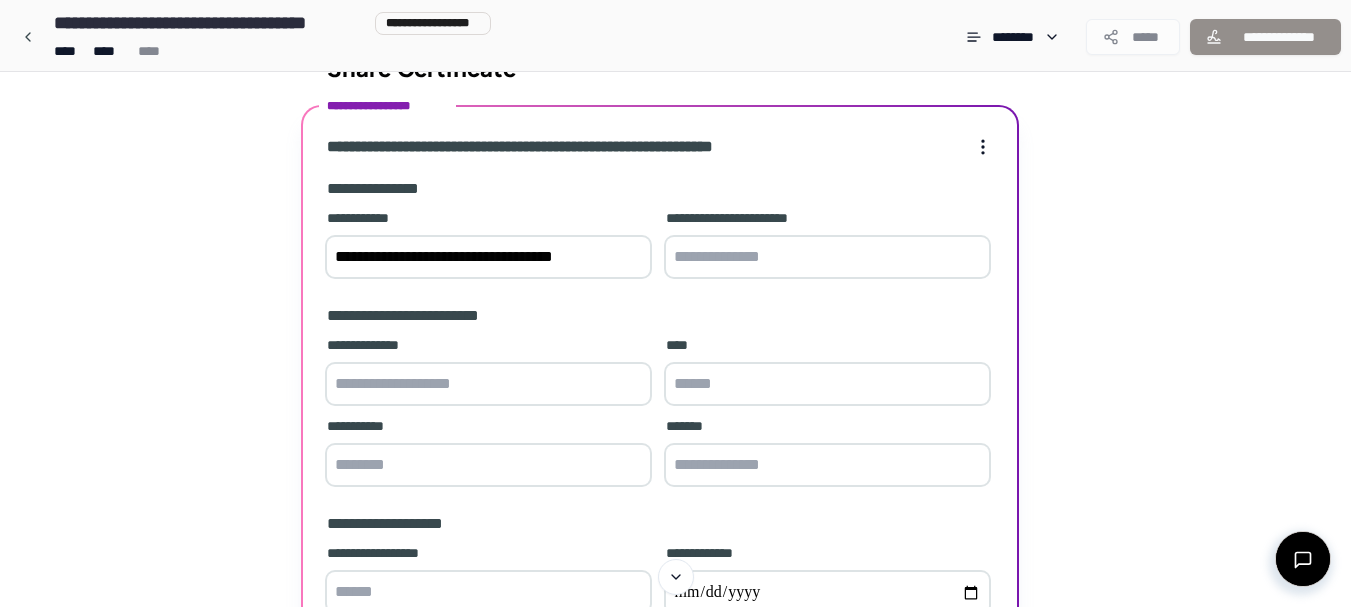type on "**********" 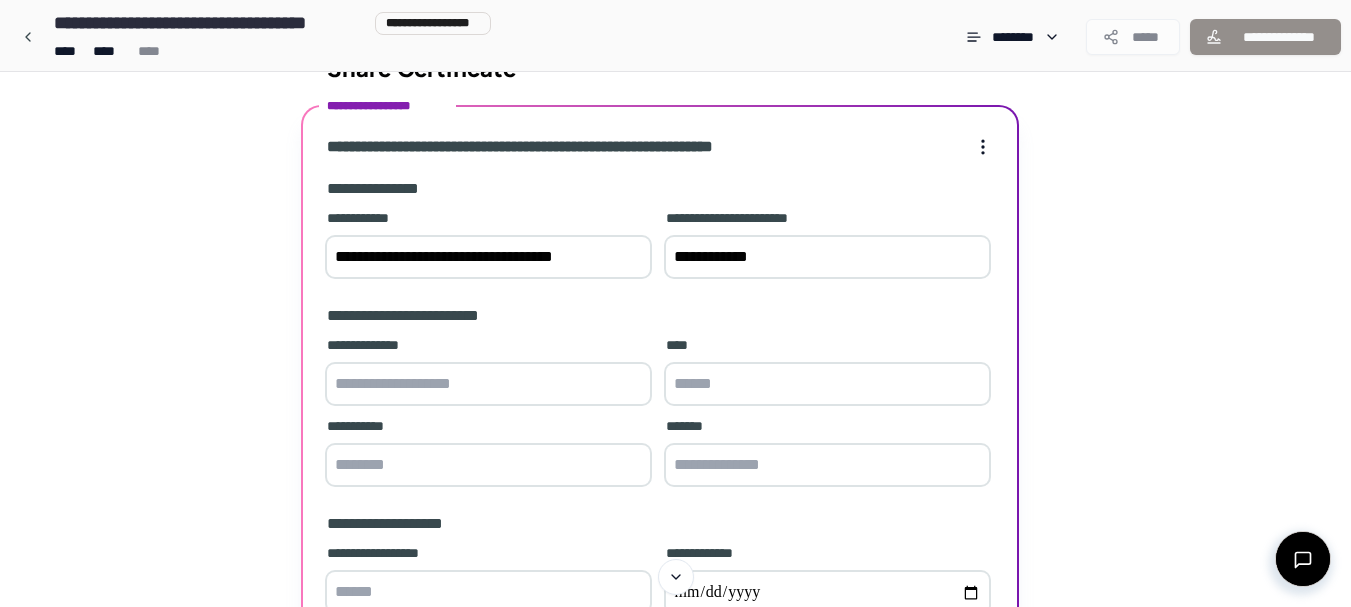 type on "**********" 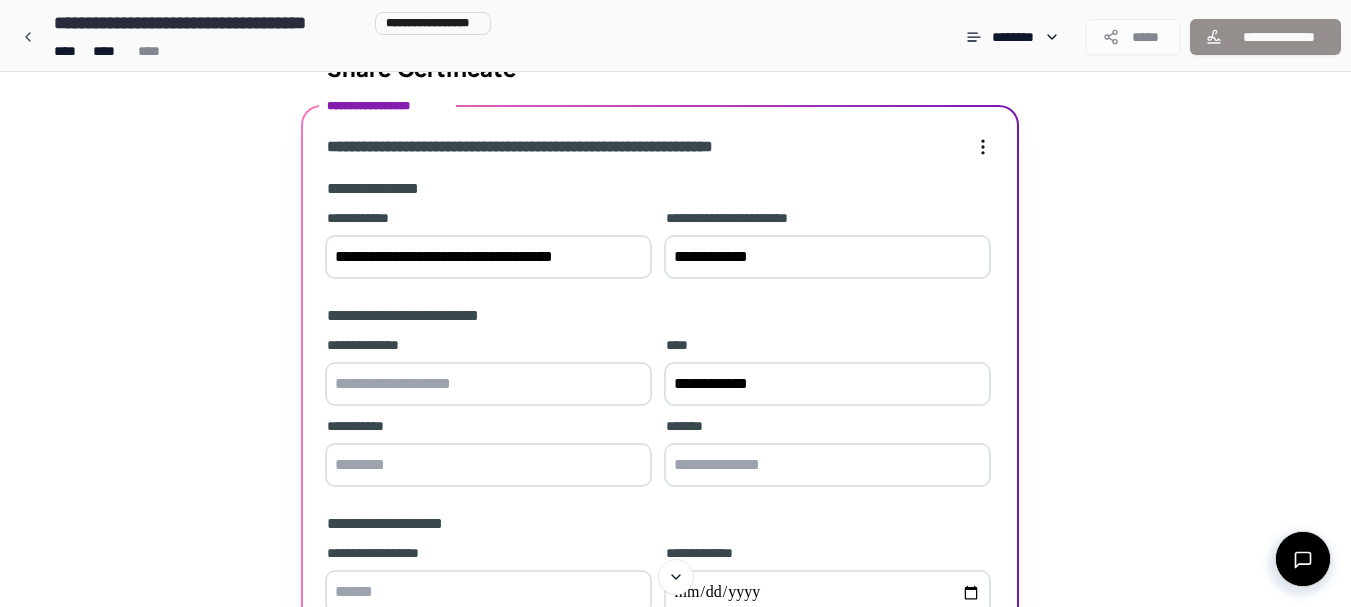 type on "****" 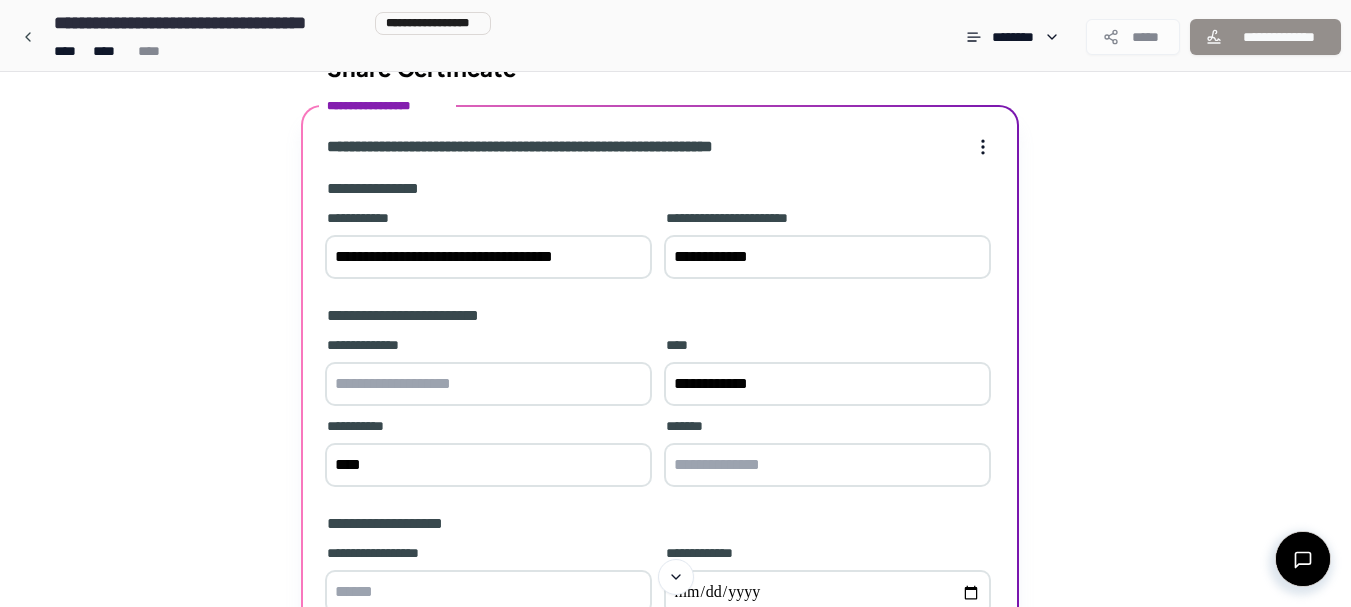 type on "**********" 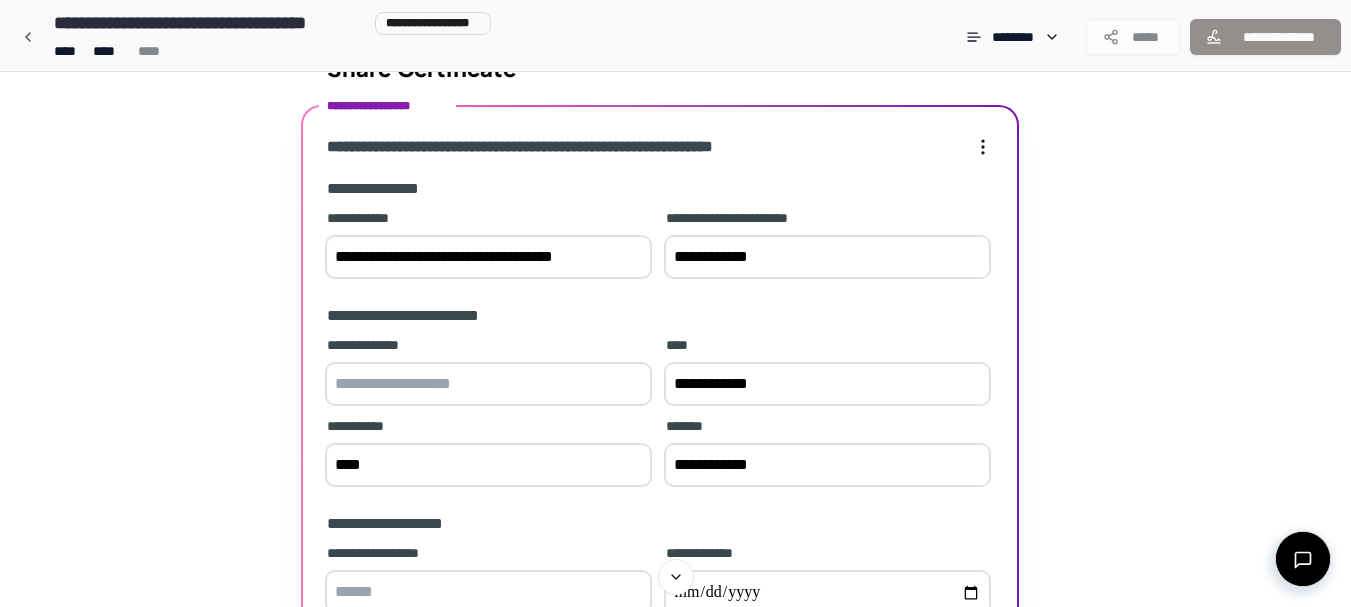 click at bounding box center (488, 384) 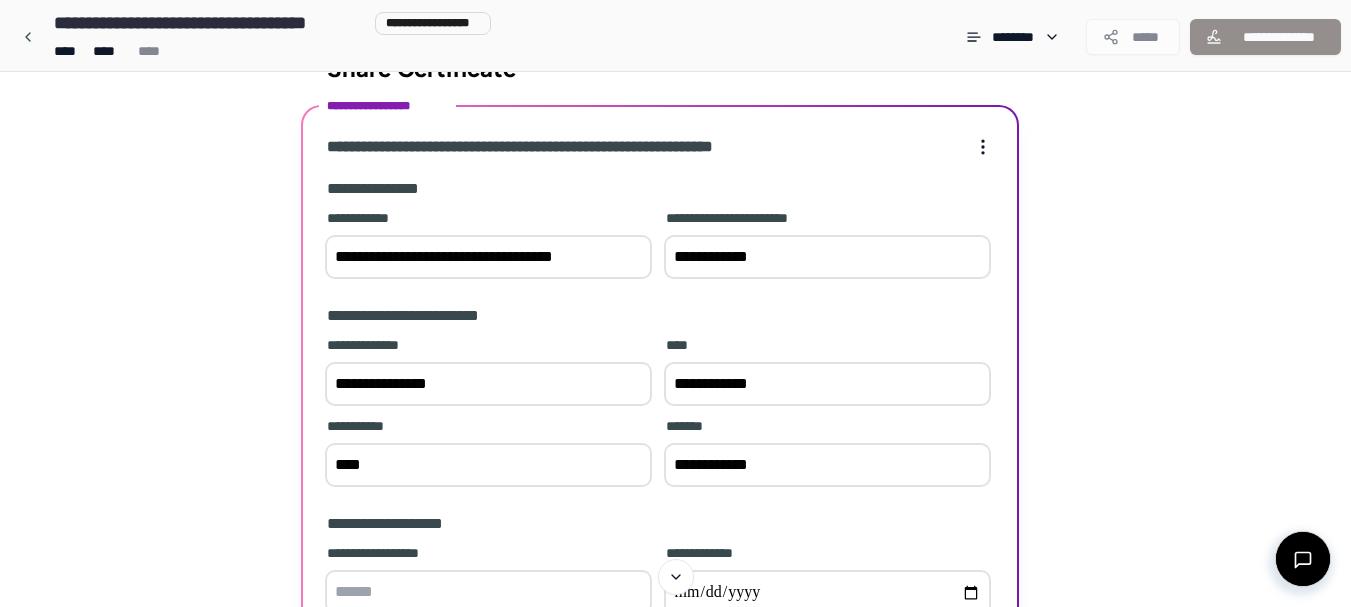 type on "**********" 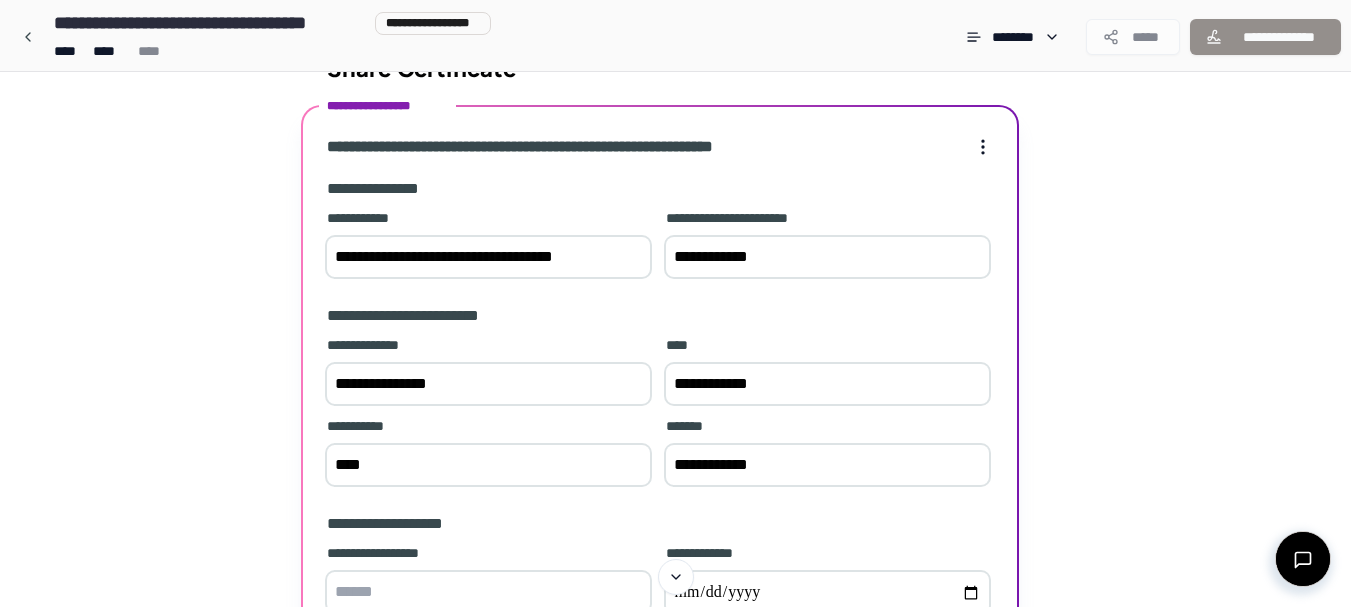click on "**********" at bounding box center (660, 414) 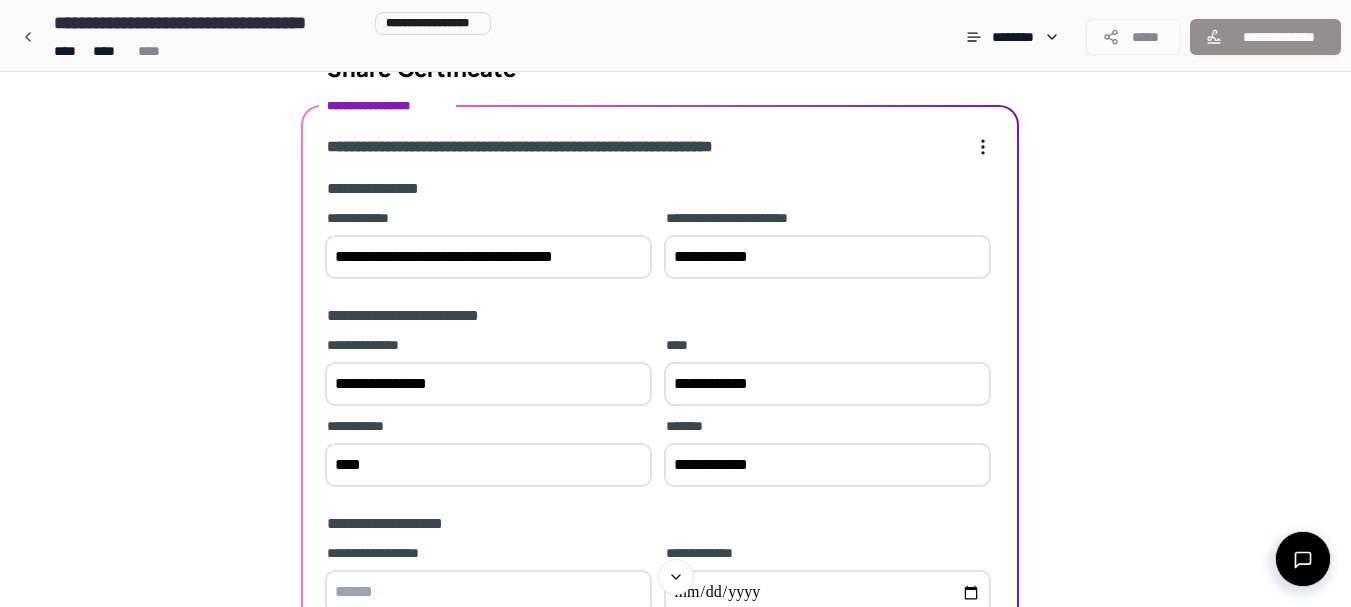 type on "**********" 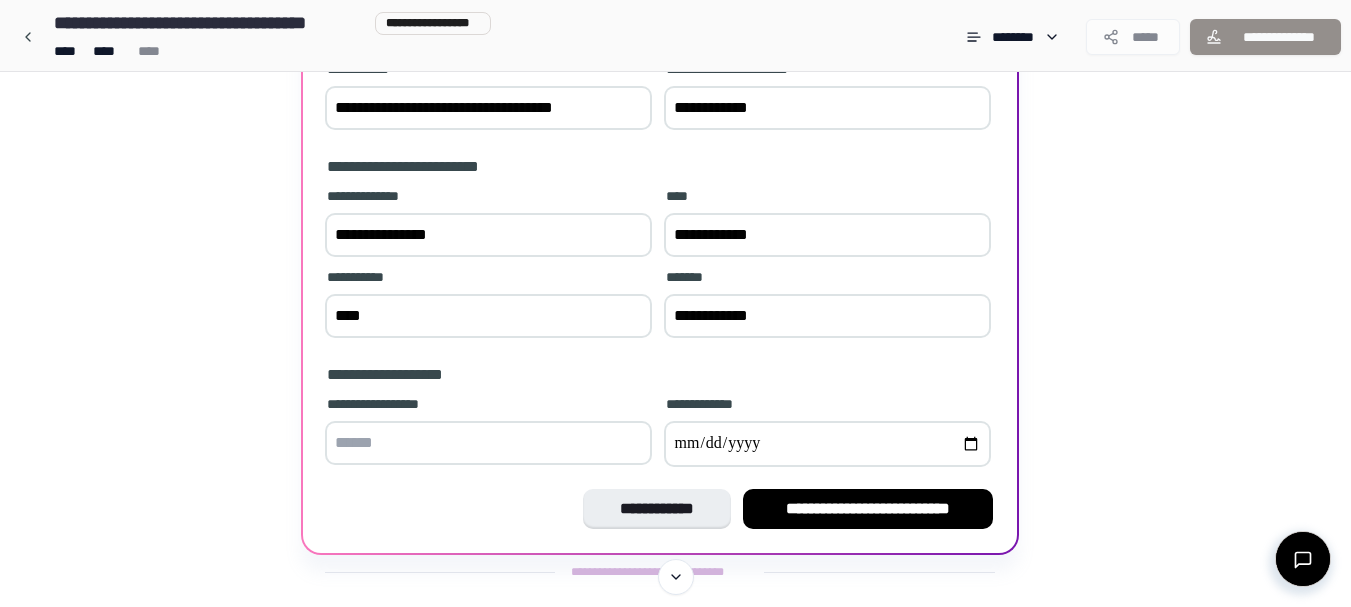 scroll, scrollTop: 225, scrollLeft: 0, axis: vertical 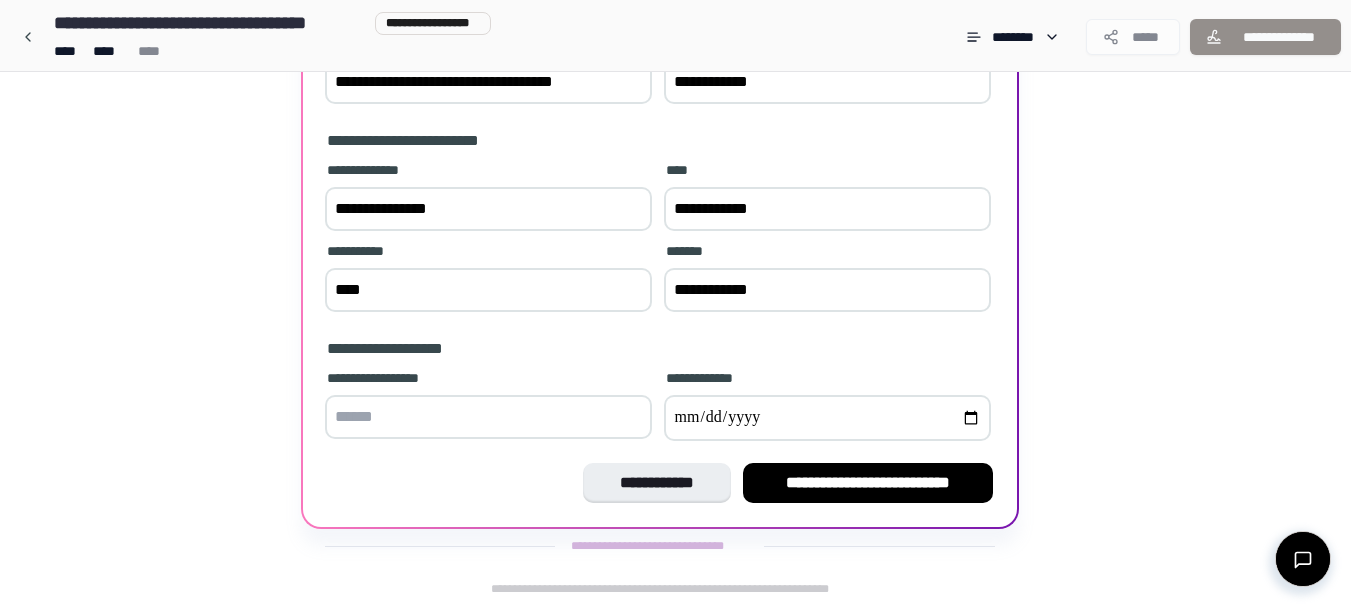 type on "****" 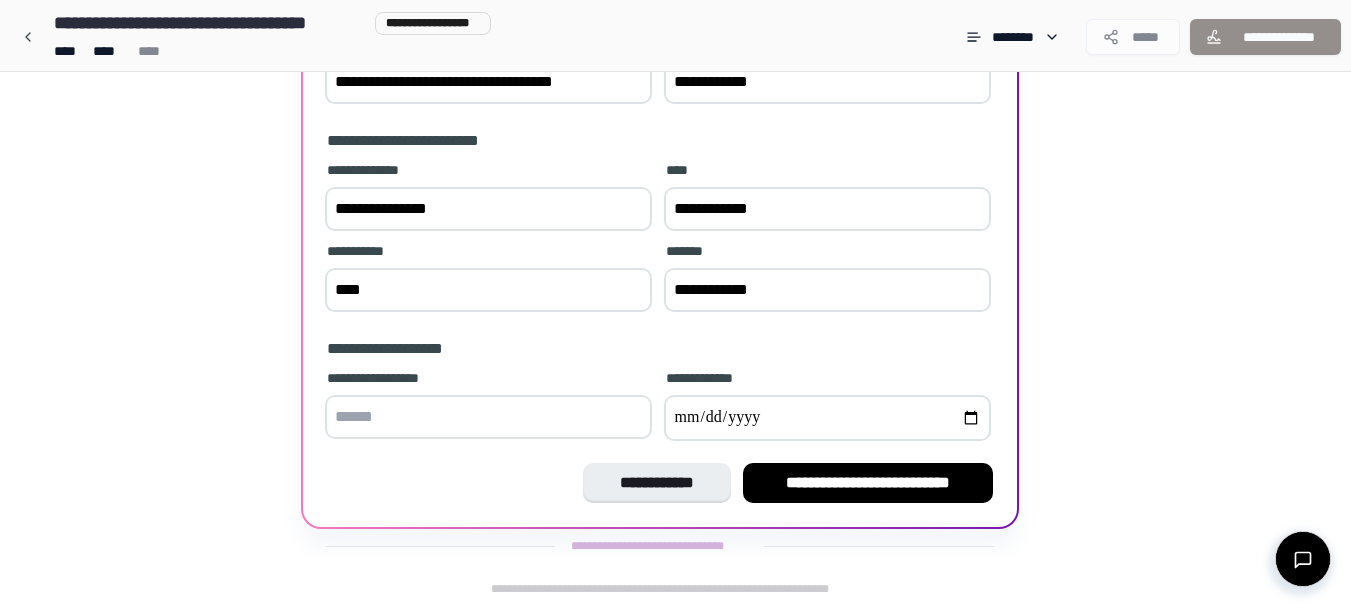 click at bounding box center (827, 418) 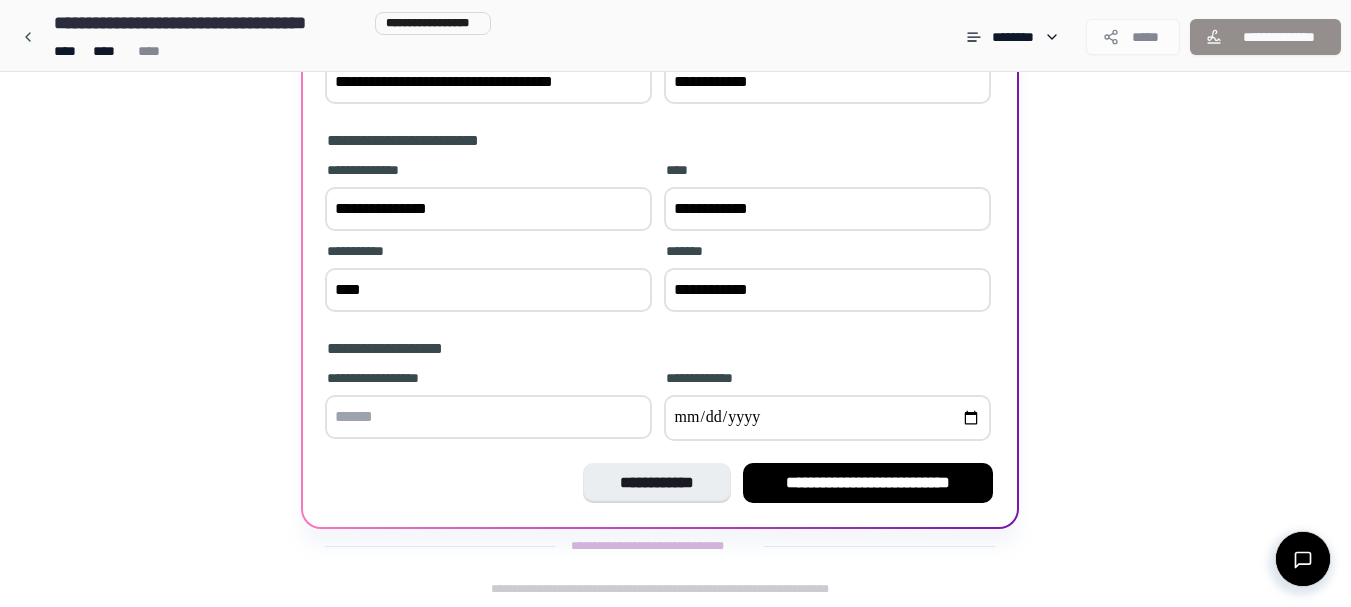 type on "**********" 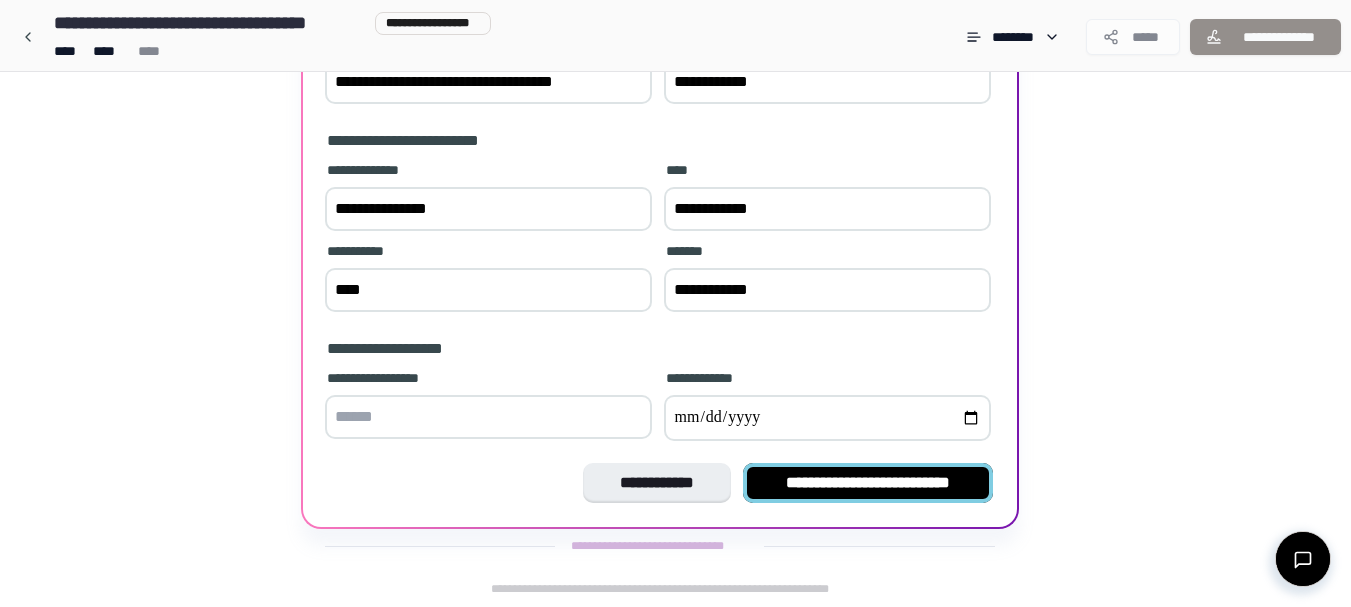 click on "**********" at bounding box center (868, 483) 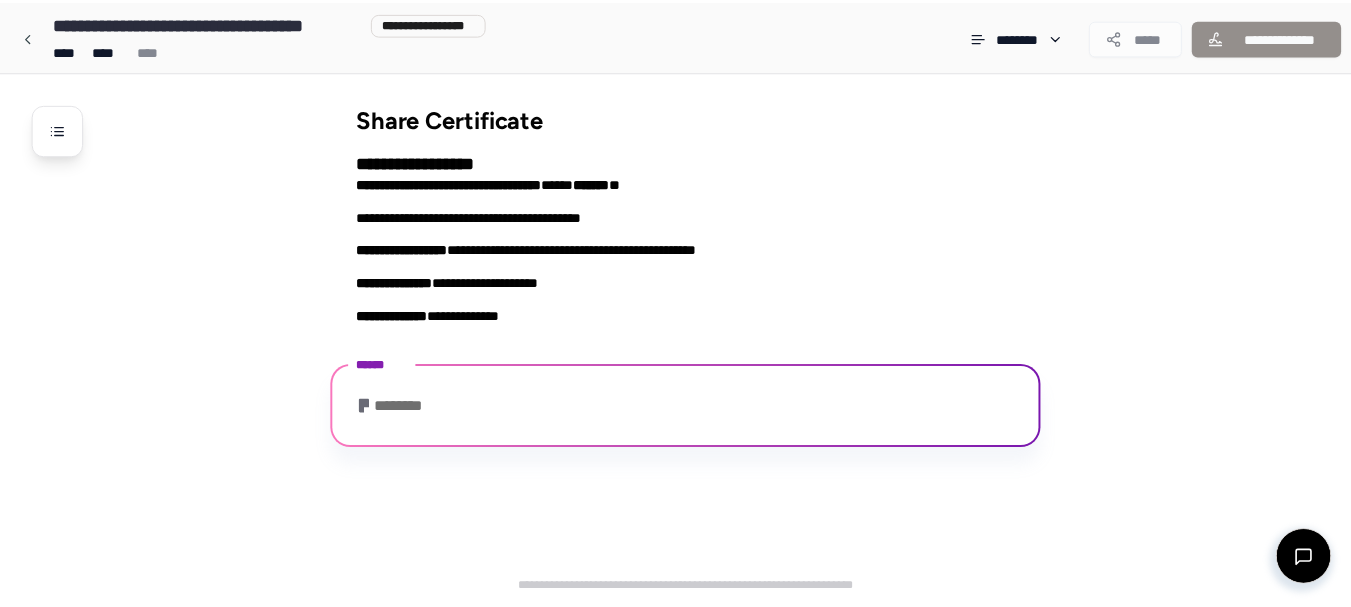 scroll, scrollTop: 387, scrollLeft: 0, axis: vertical 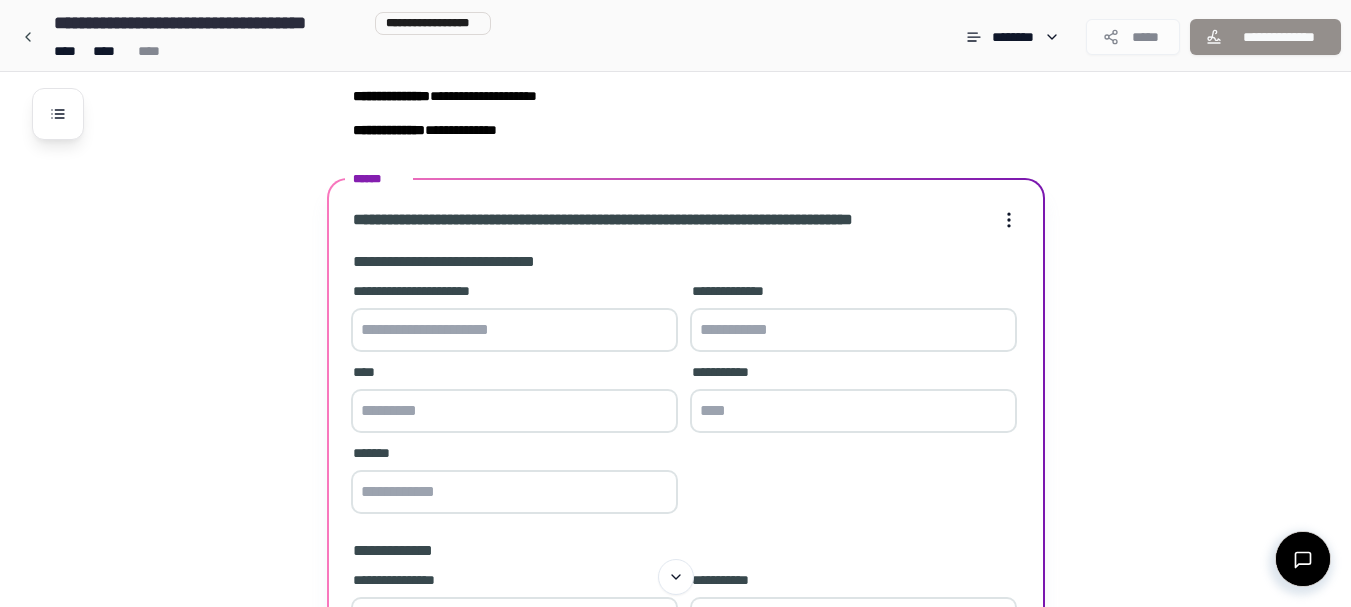 click at bounding box center (514, 330) 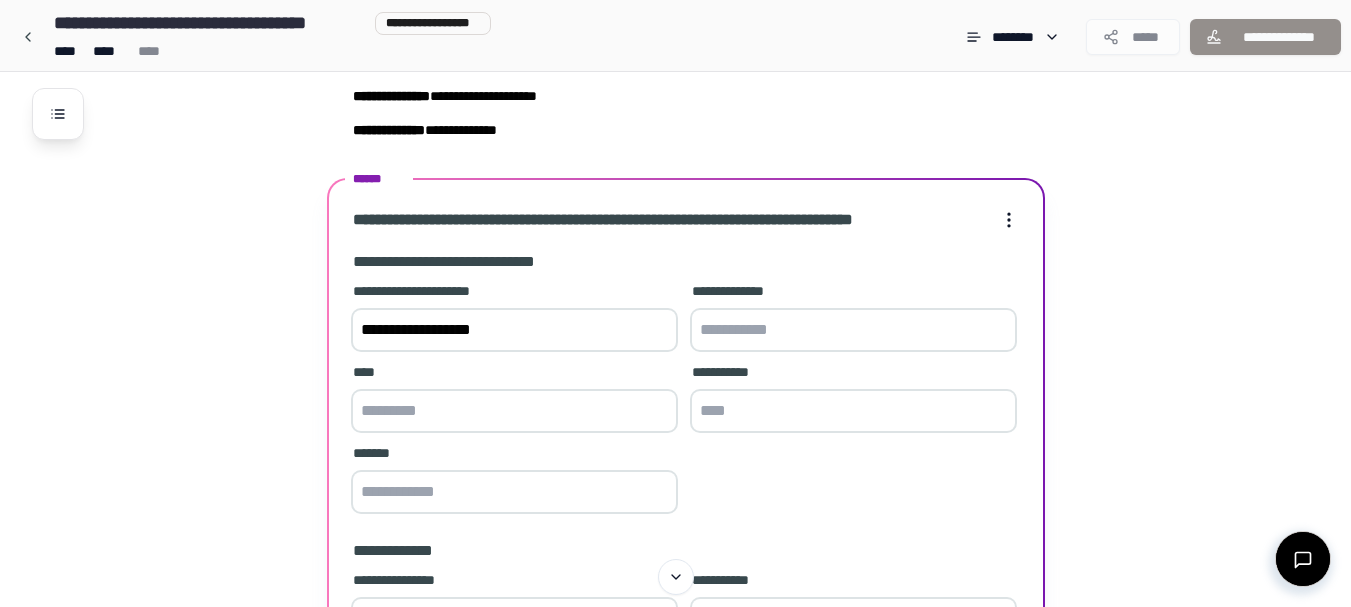 type on "**********" 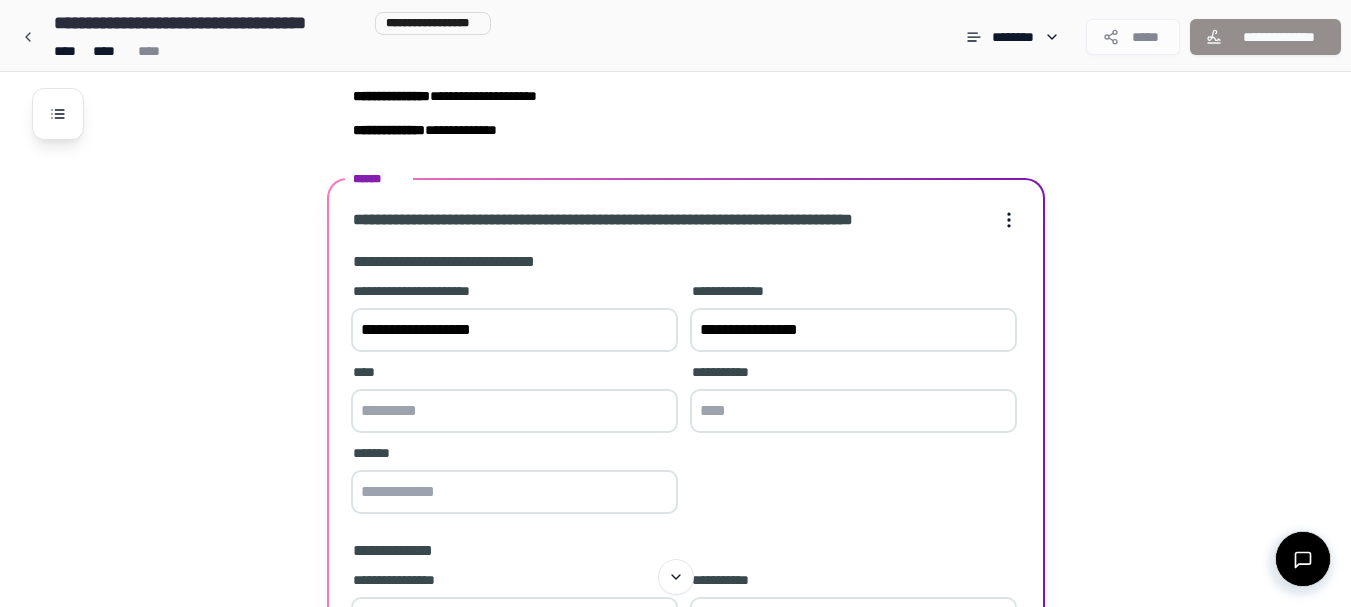 type on "**********" 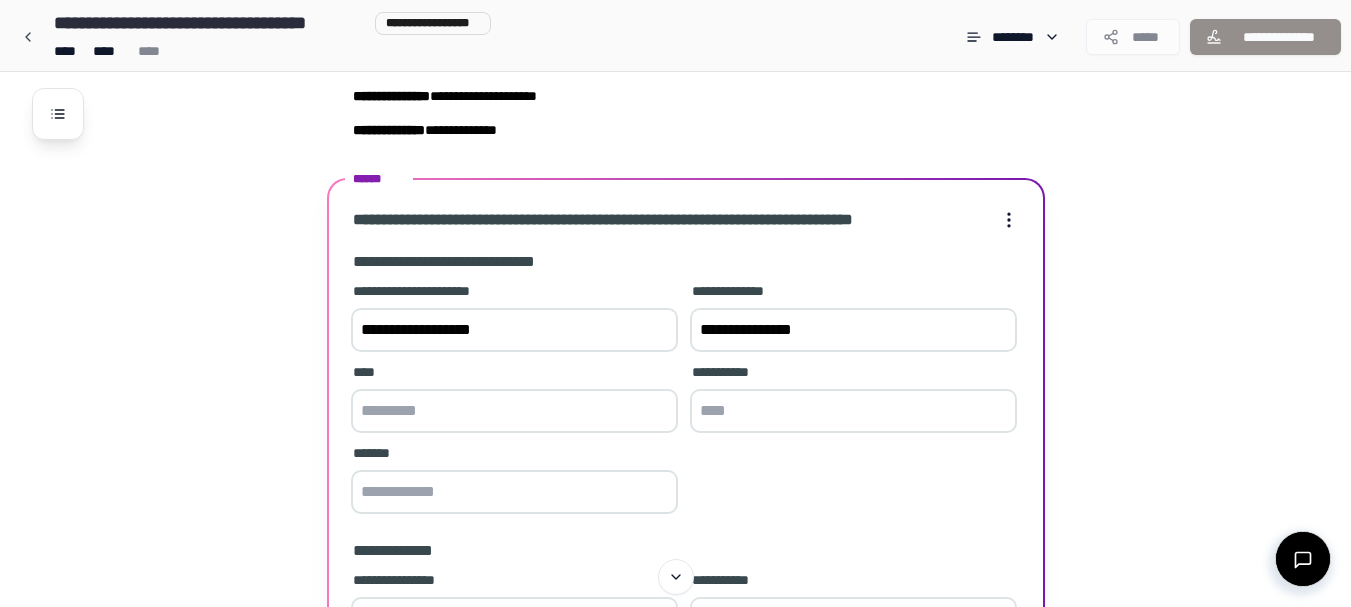 click at bounding box center (514, 411) 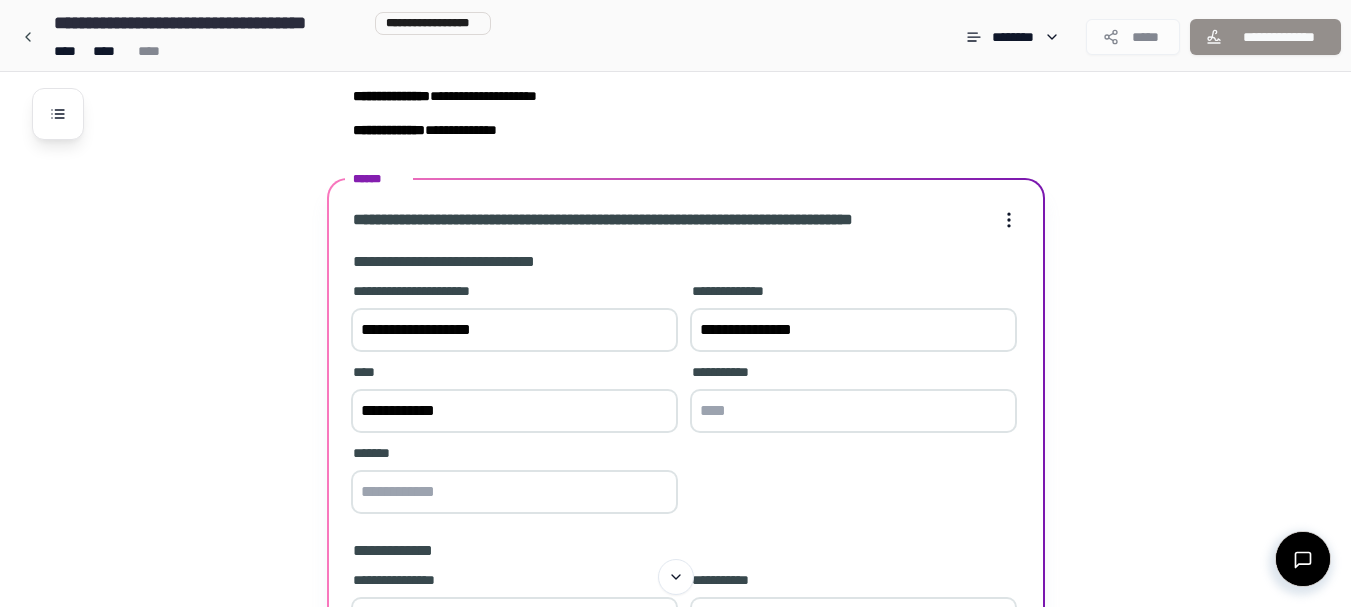 type on "**********" 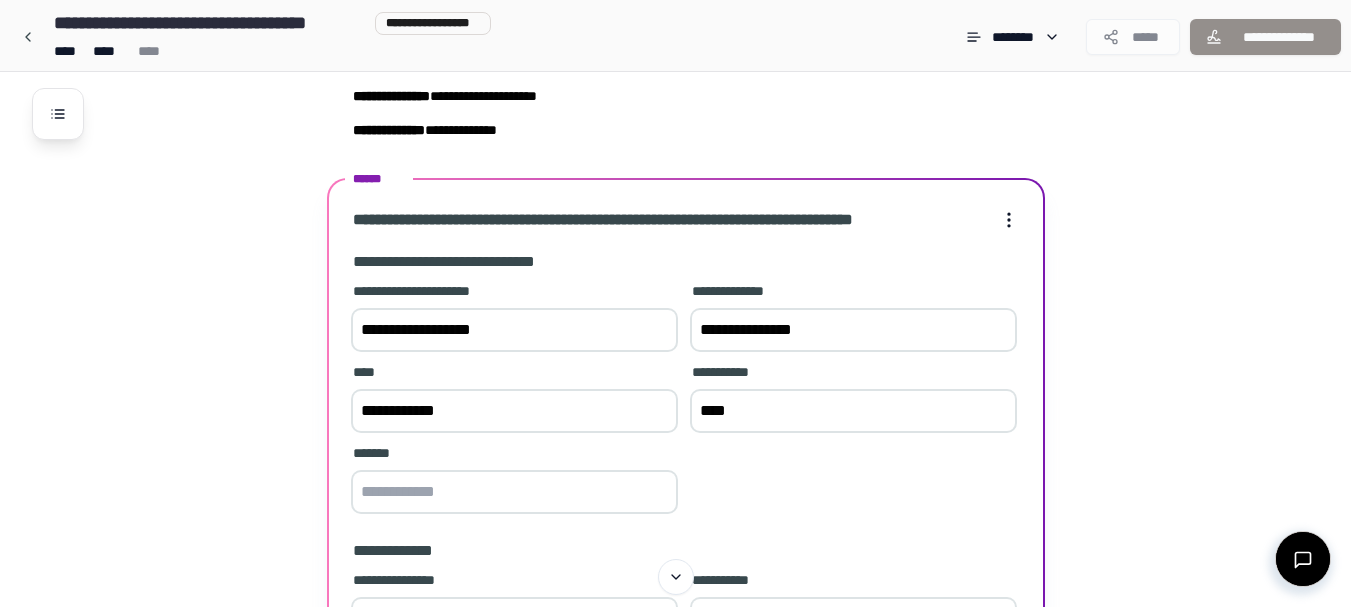 type on "****" 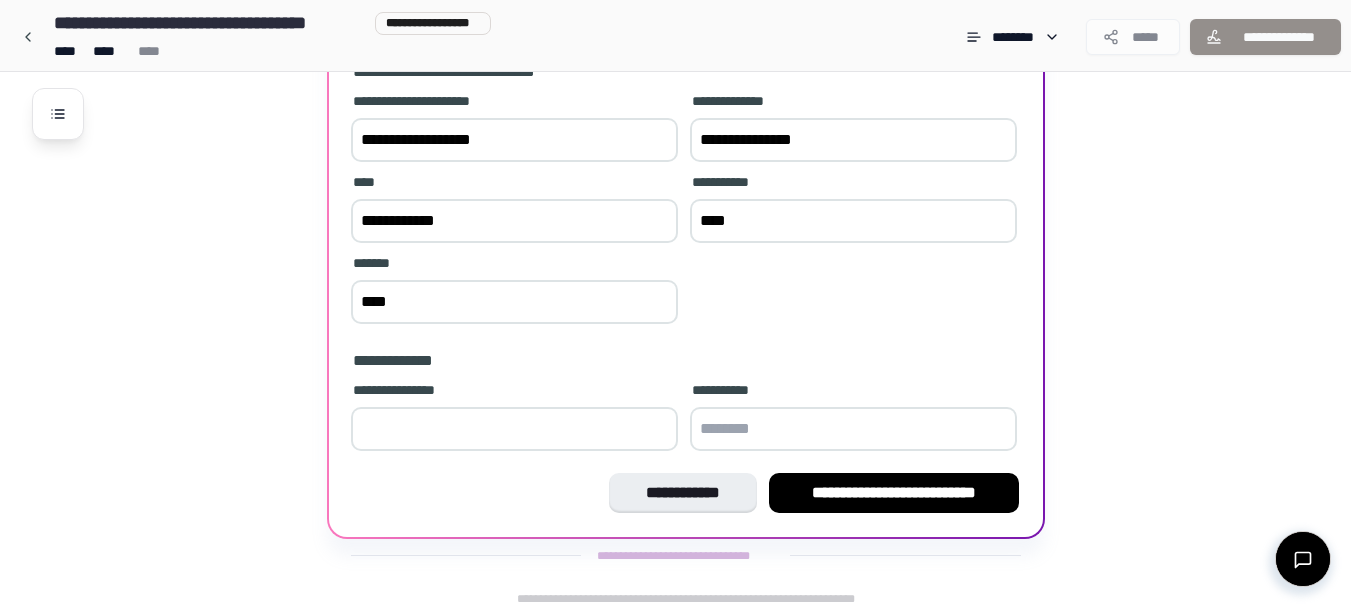 scroll, scrollTop: 384, scrollLeft: 0, axis: vertical 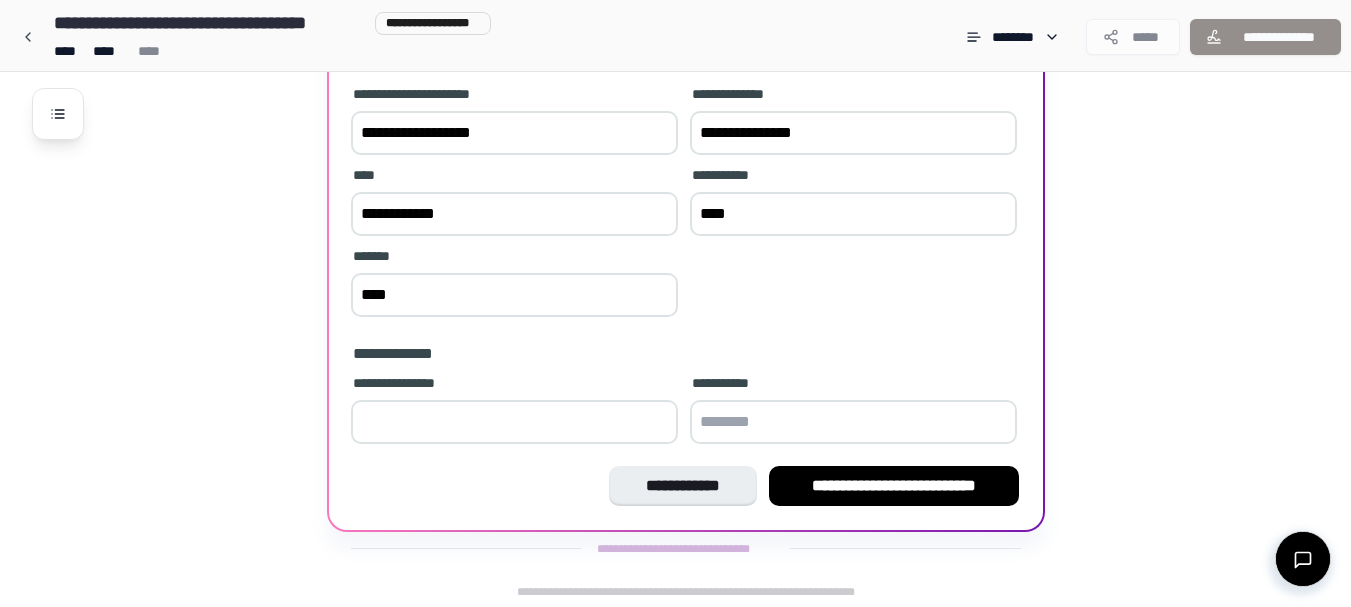 type on "****" 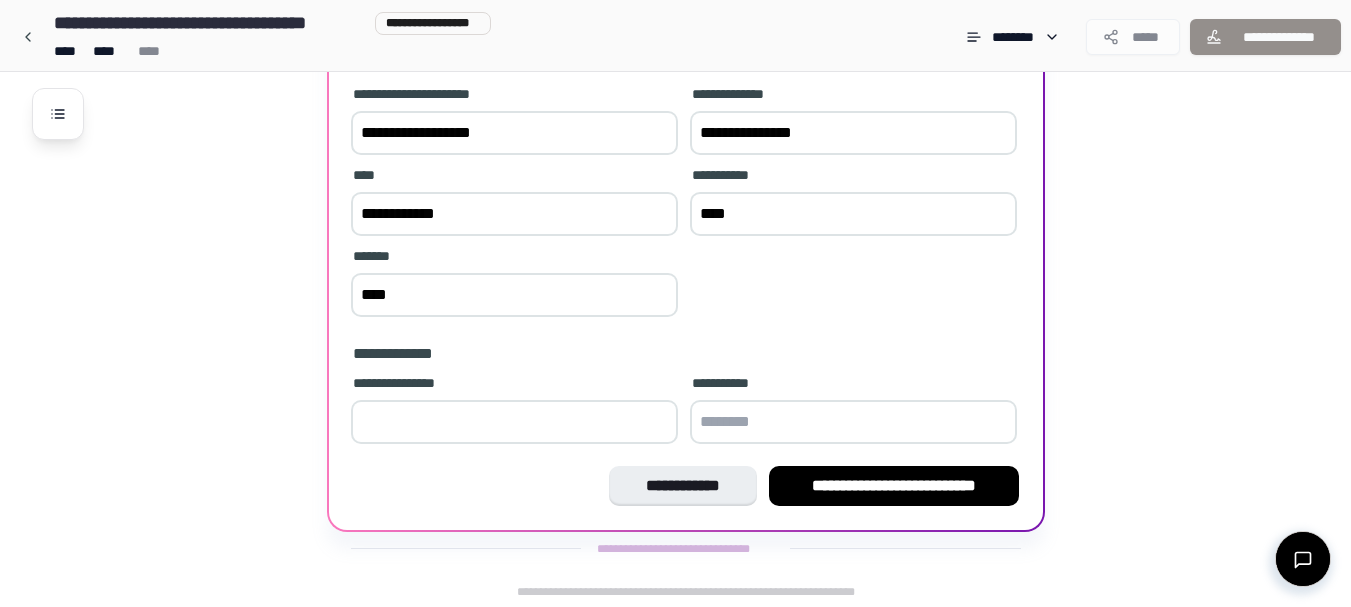 drag, startPoint x: 507, startPoint y: 425, endPoint x: 280, endPoint y: 417, distance: 227.14093 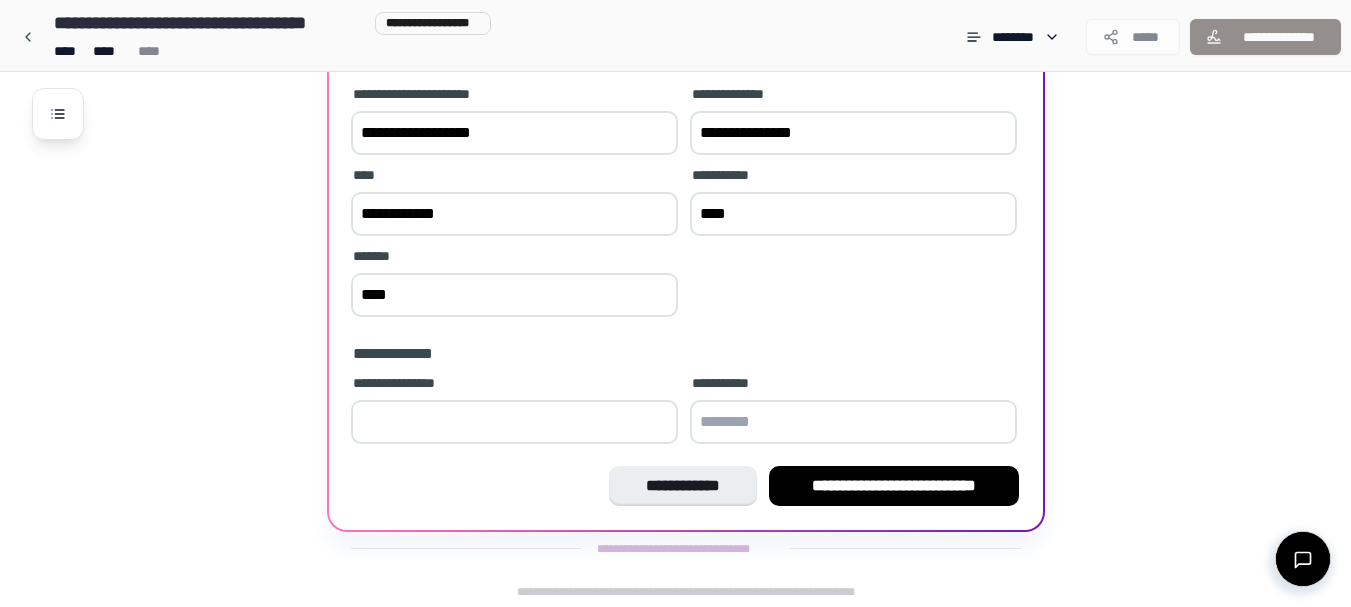 click on "**********" at bounding box center [701, 149] 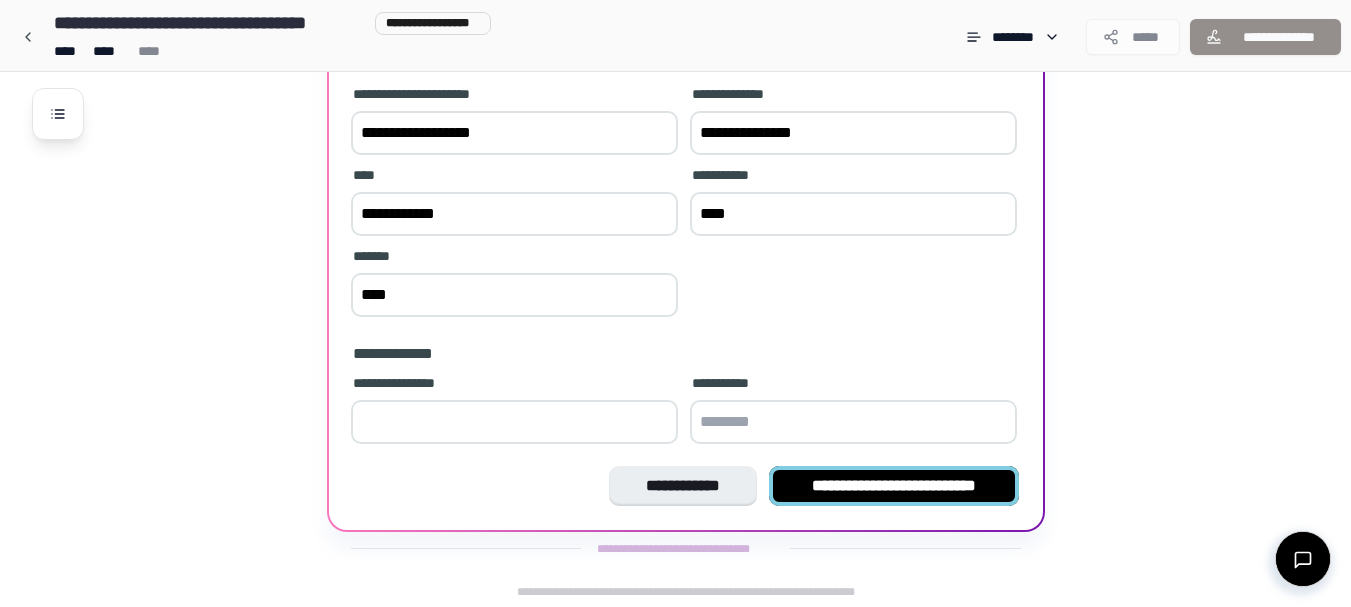 type on "***" 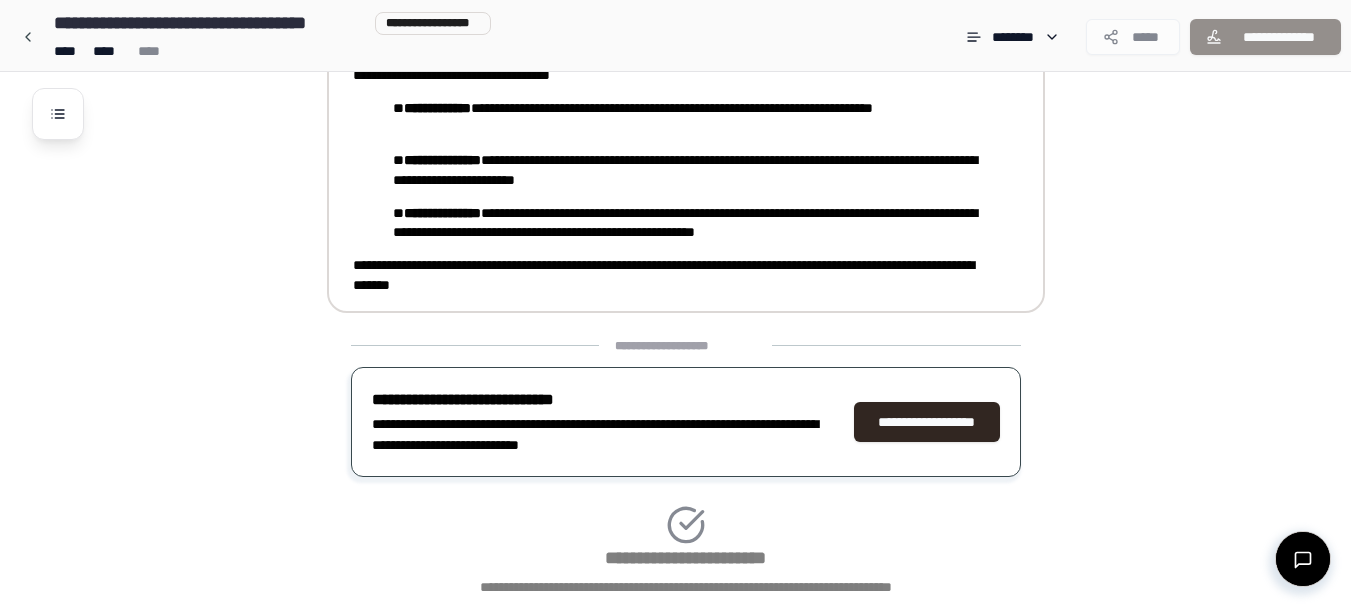scroll, scrollTop: 575, scrollLeft: 0, axis: vertical 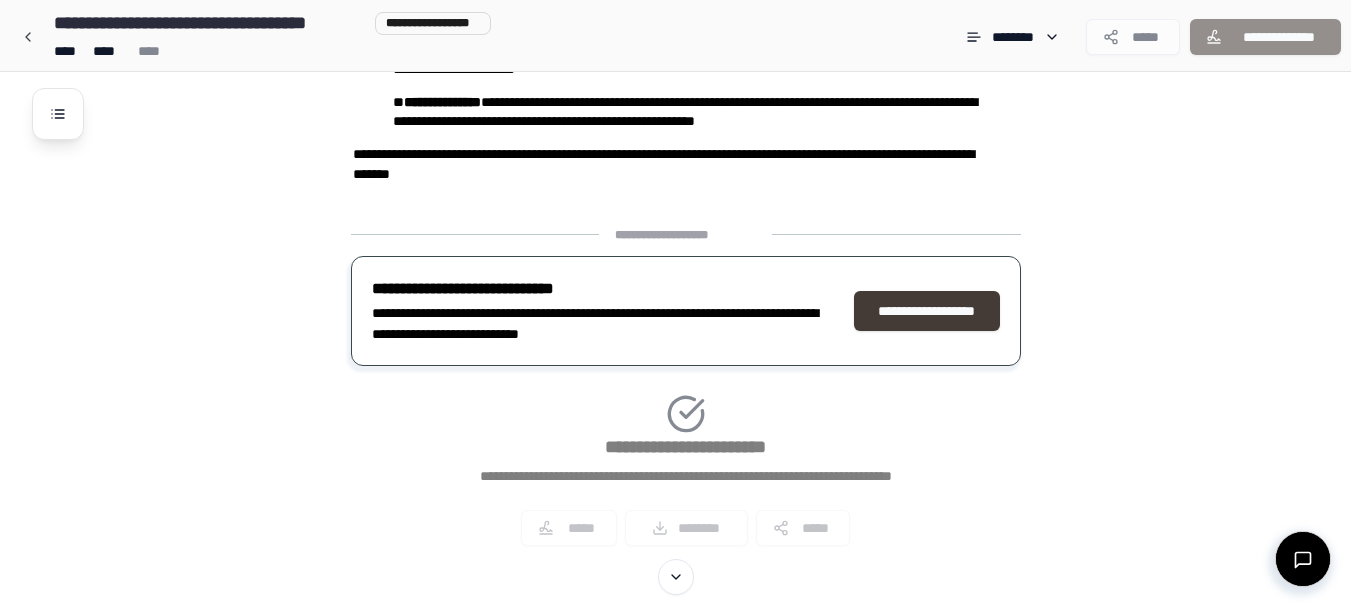 click on "**********" at bounding box center [927, 311] 